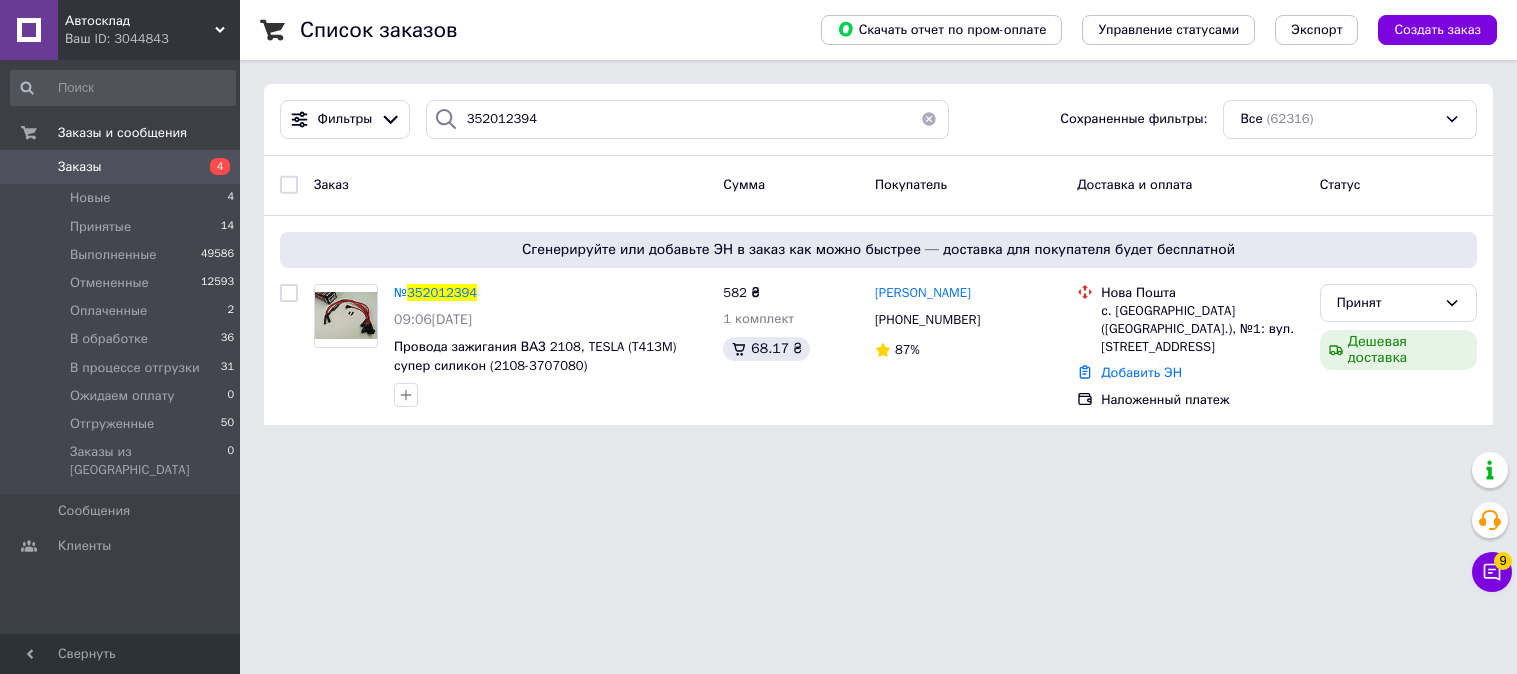 scroll, scrollTop: 0, scrollLeft: 0, axis: both 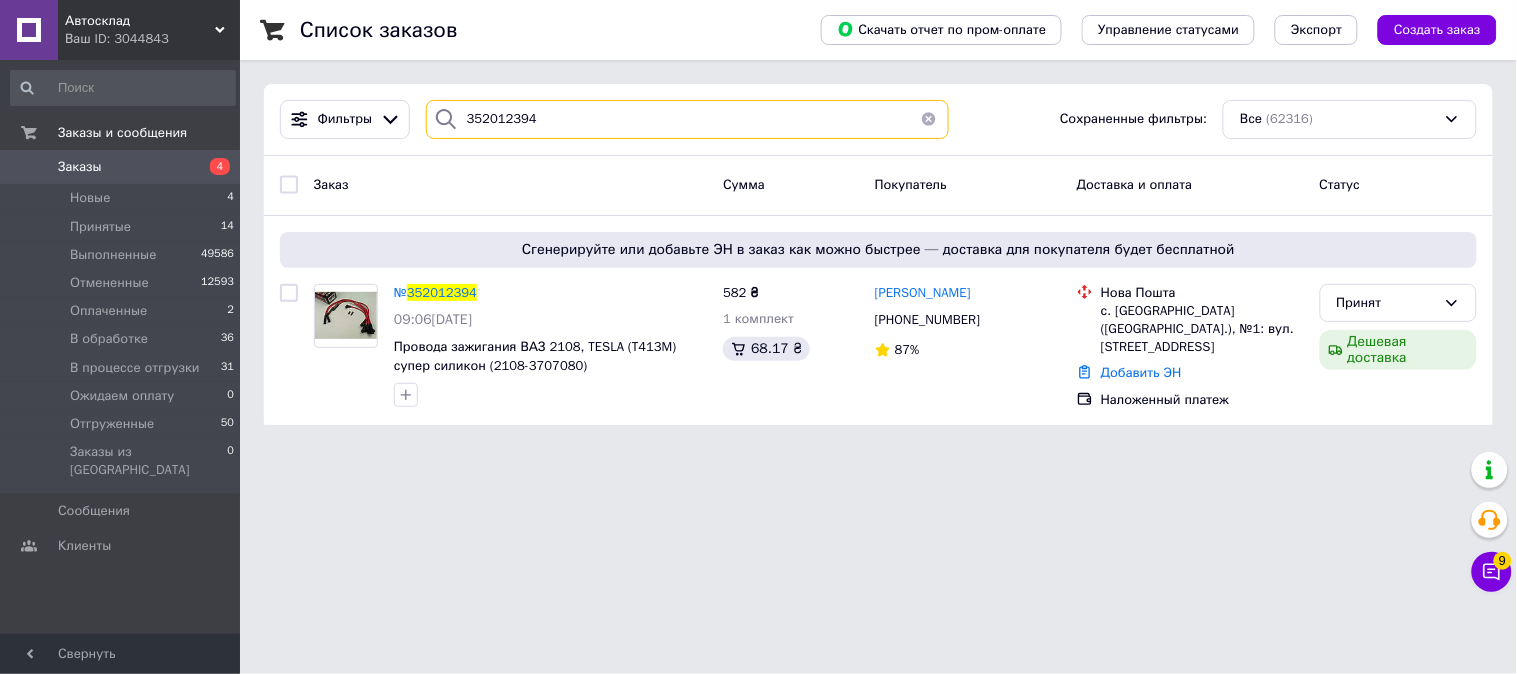 click on "352012394" at bounding box center [687, 119] 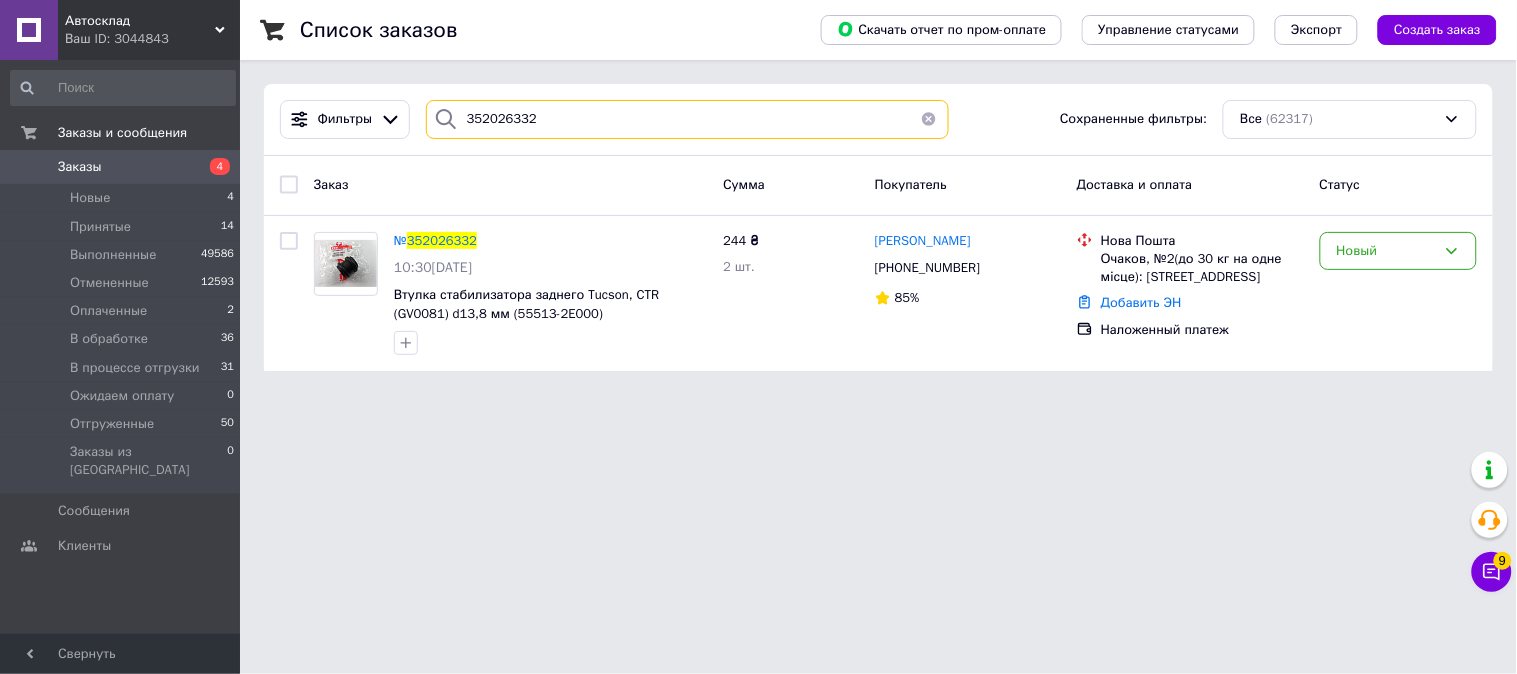 type on "352026332" 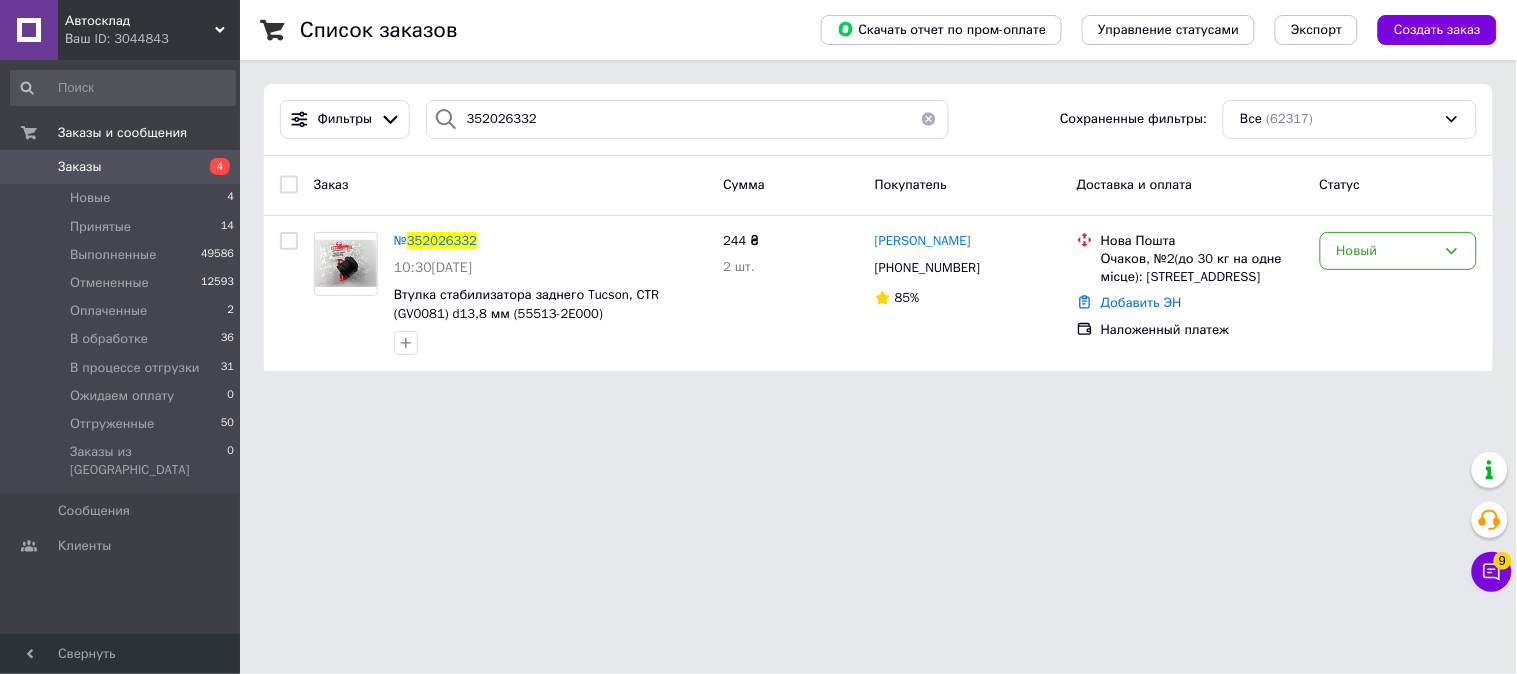 click 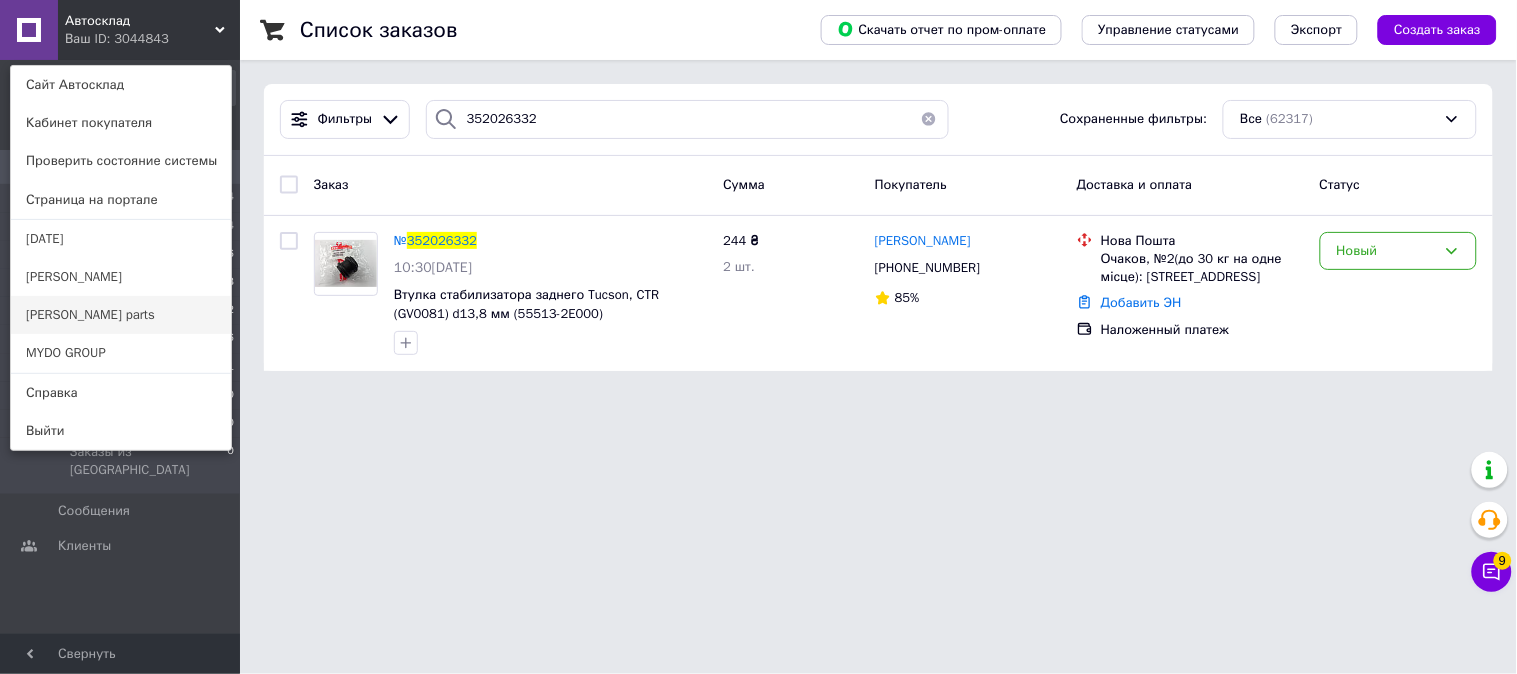 click on "[PERSON_NAME] parts" at bounding box center (121, 315) 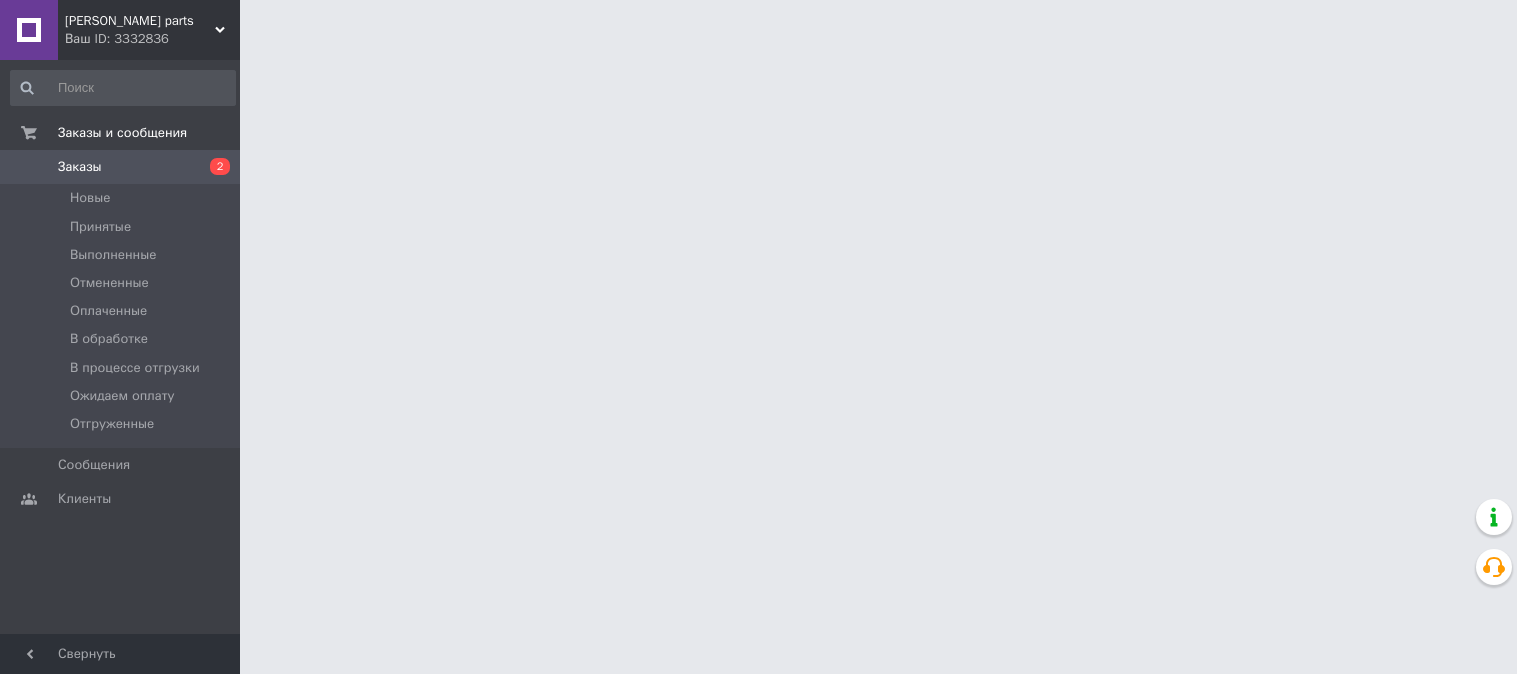 scroll, scrollTop: 0, scrollLeft: 0, axis: both 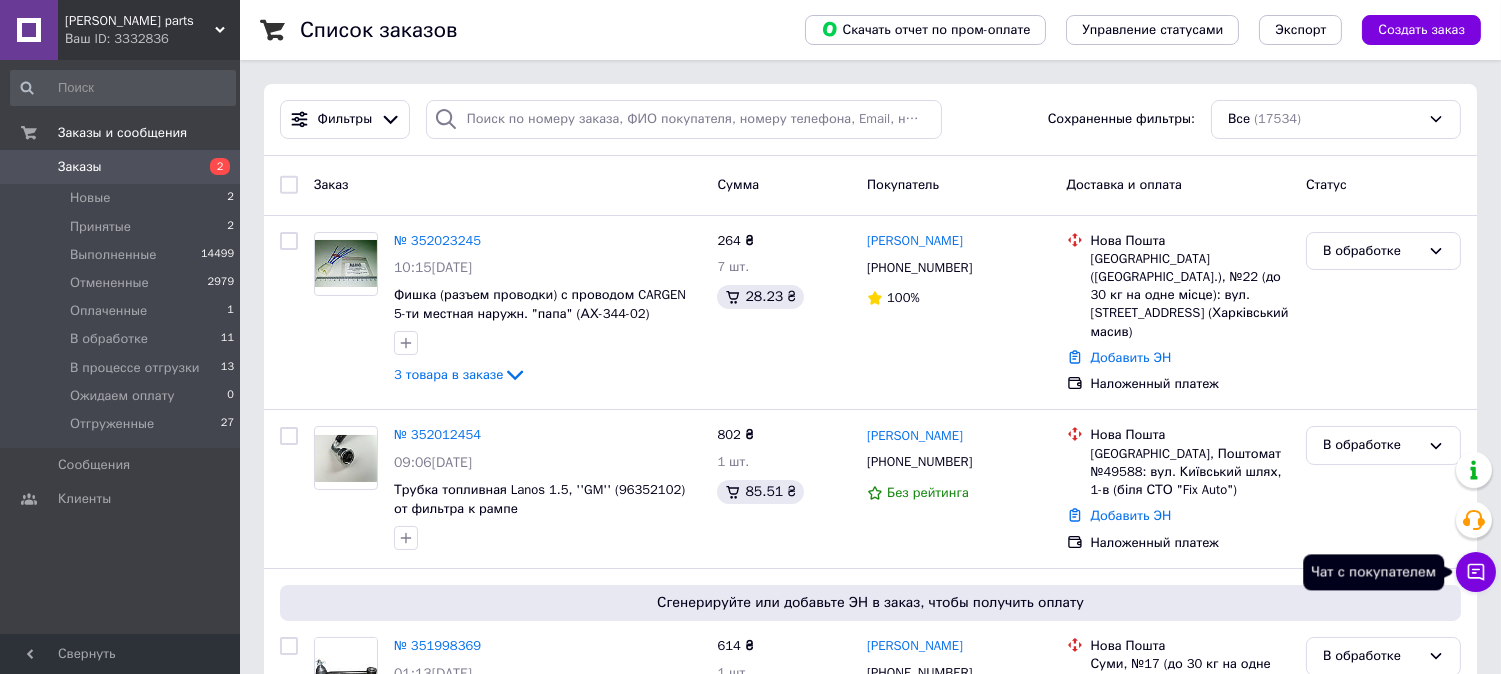 click 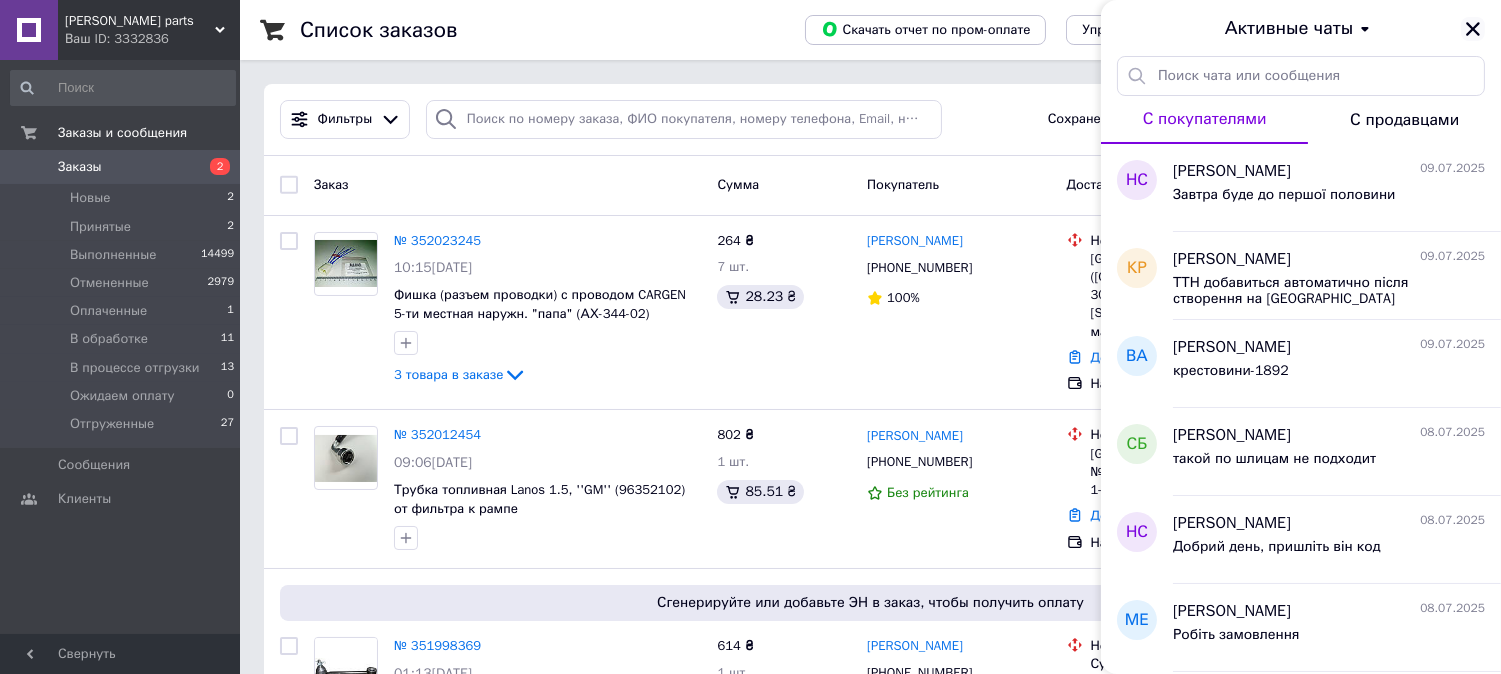 click 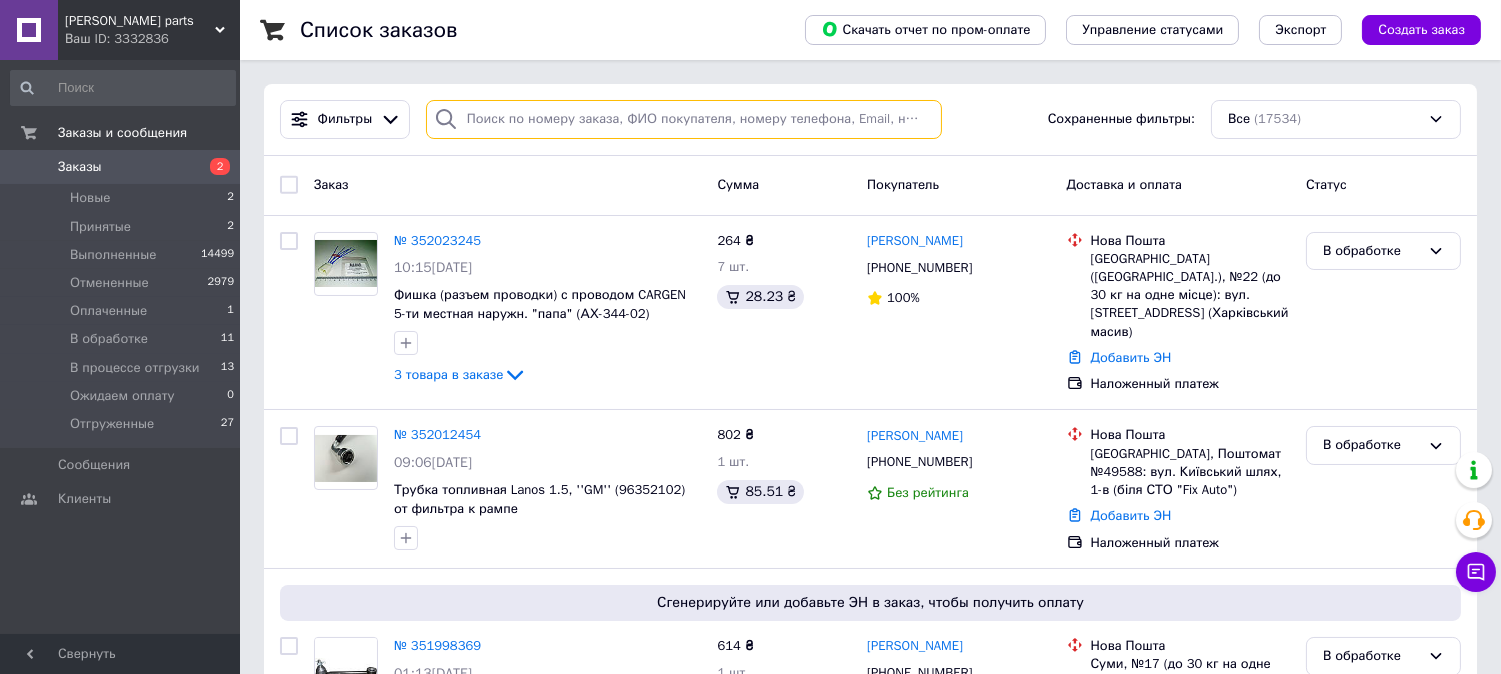 click at bounding box center (684, 119) 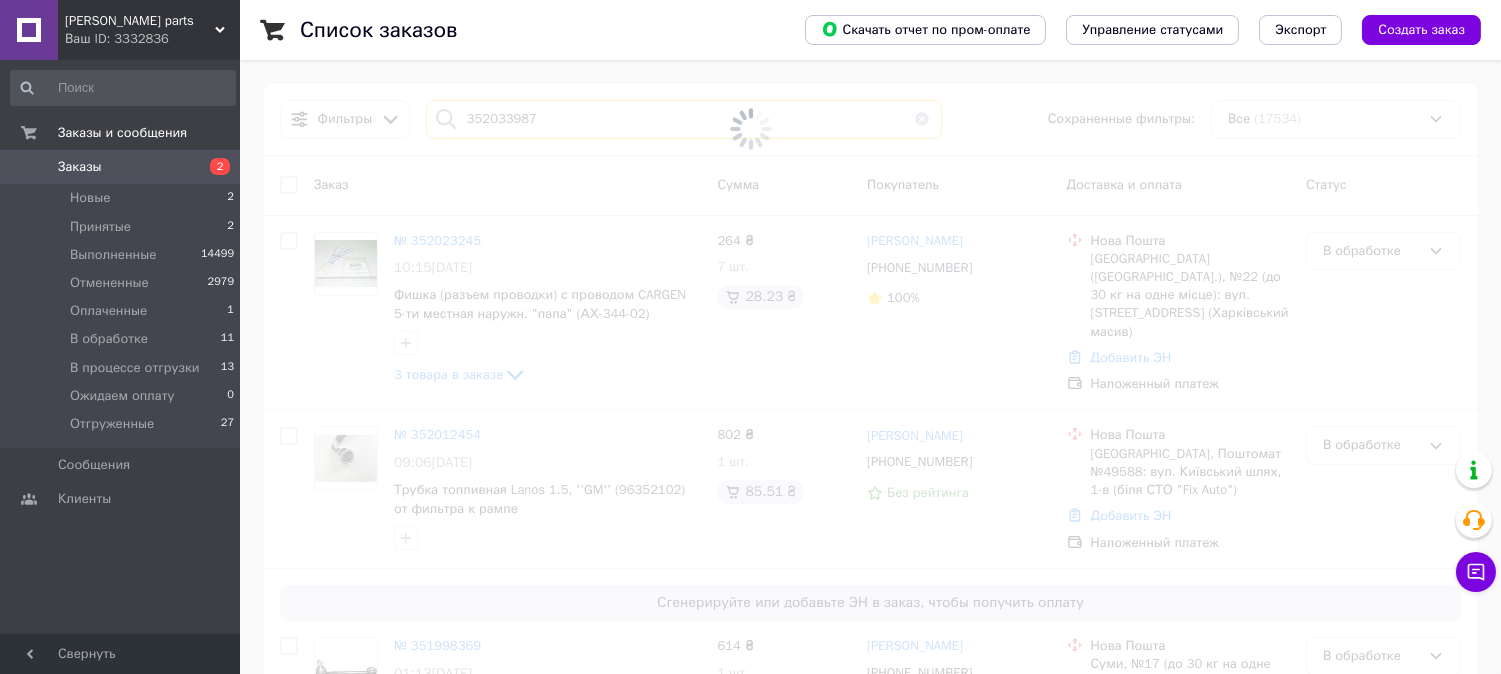 type on "352033987" 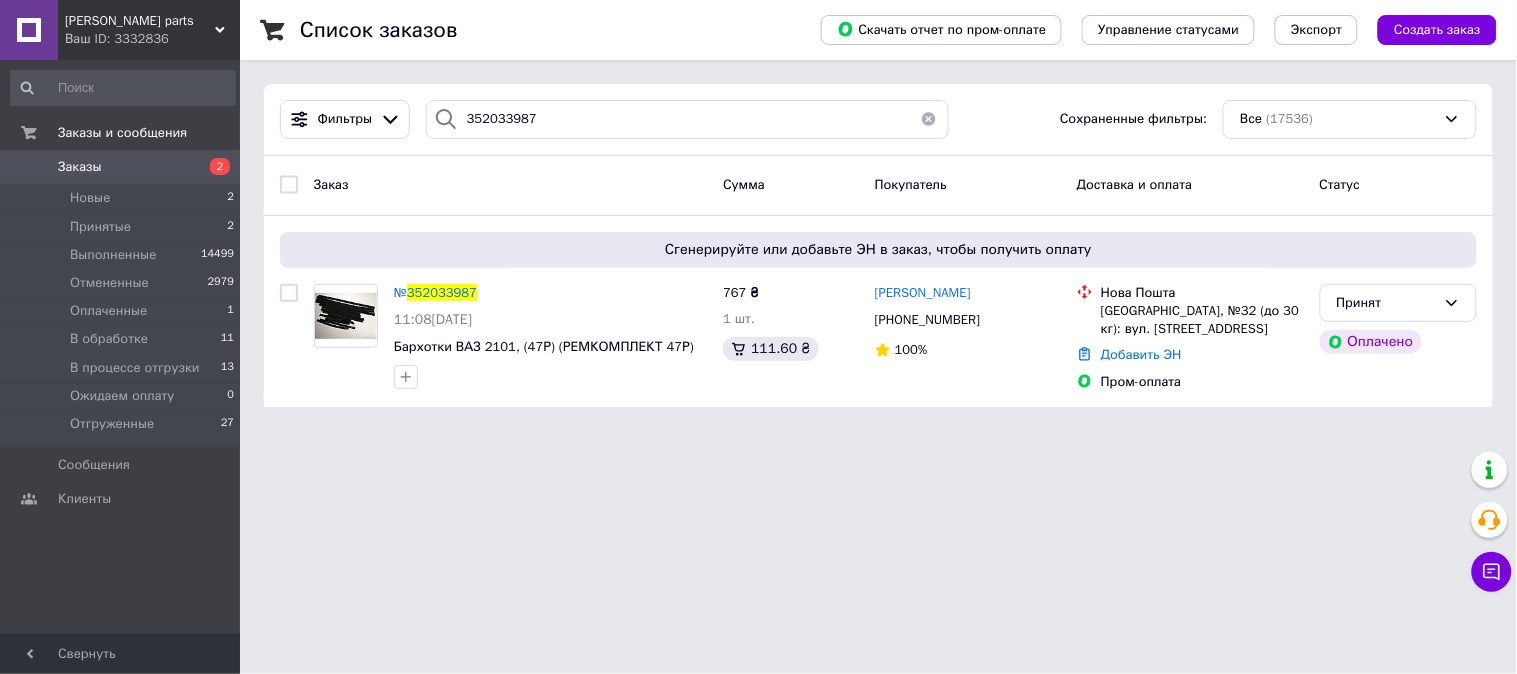 click on "[PERSON_NAME] parts" at bounding box center [140, 21] 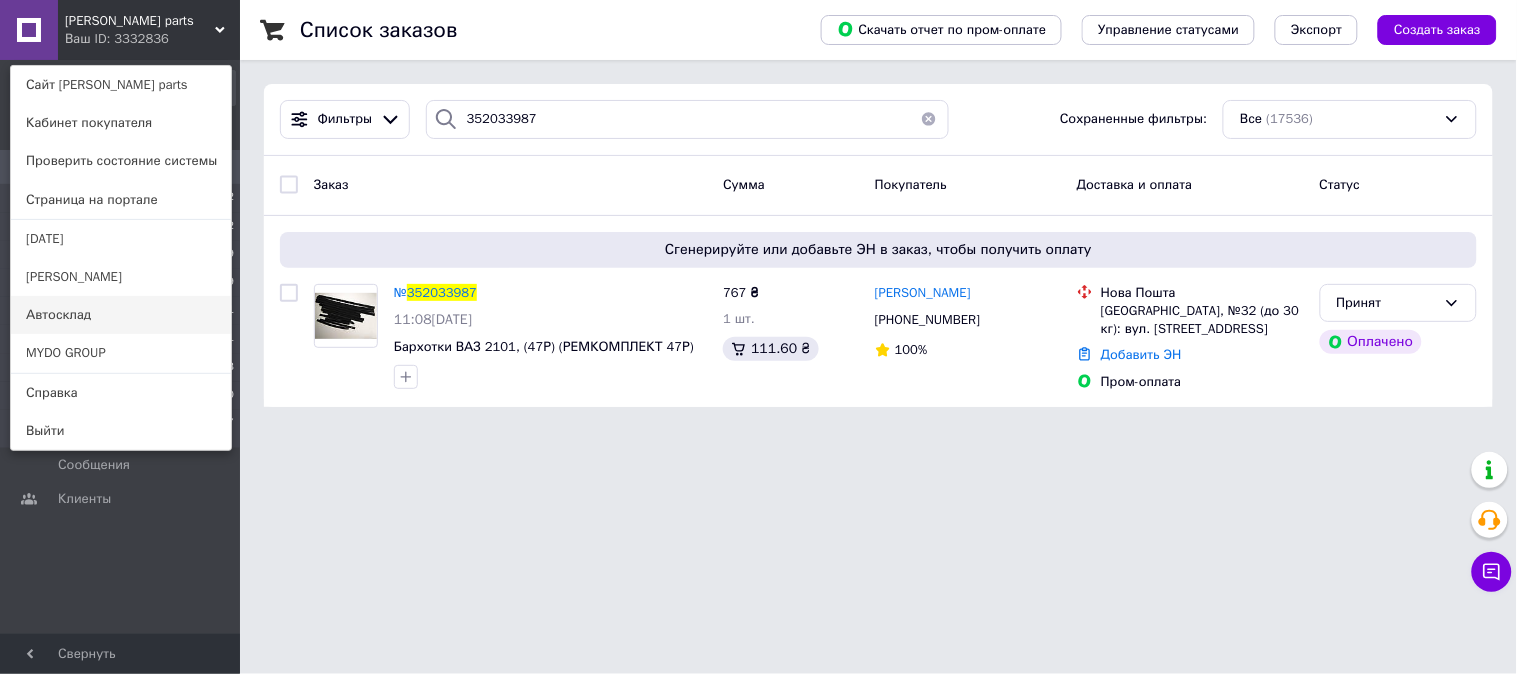 click on "Автосклад" at bounding box center (121, 315) 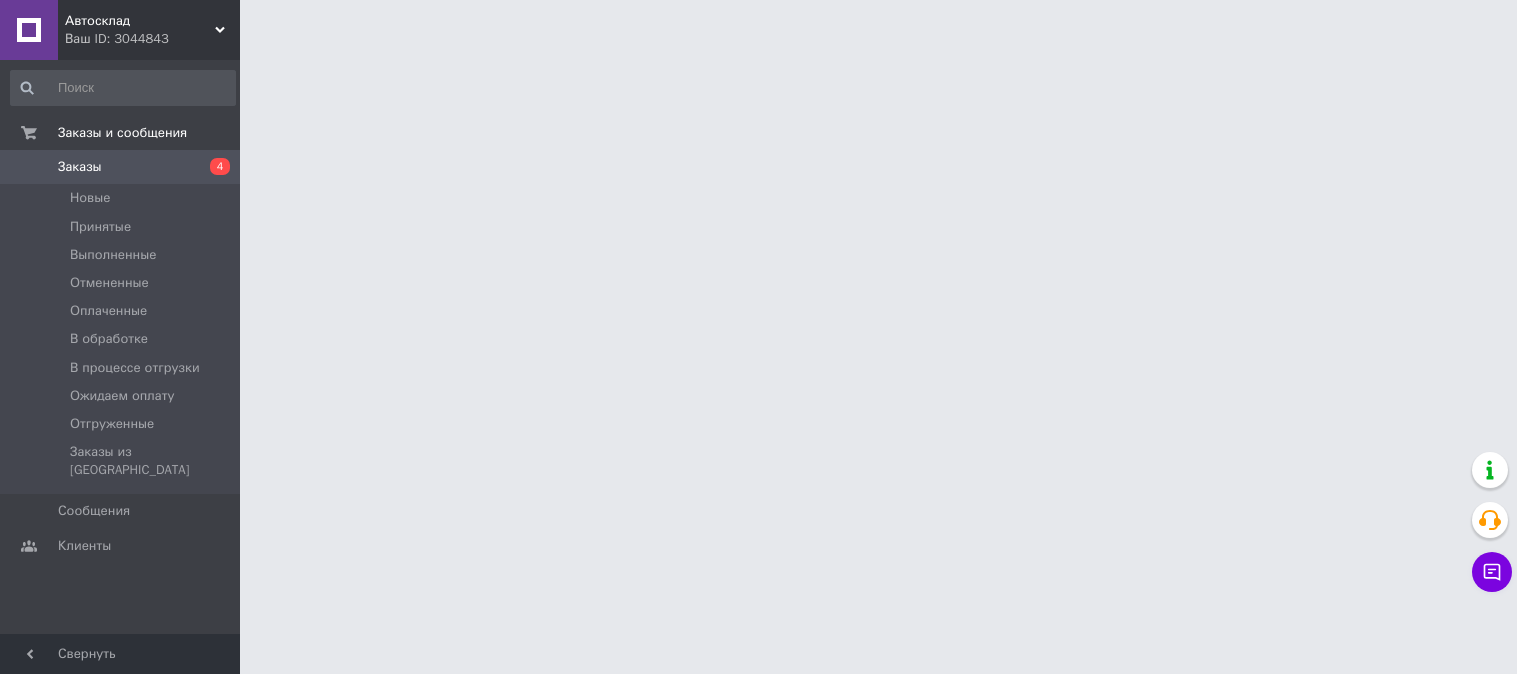 scroll, scrollTop: 0, scrollLeft: 0, axis: both 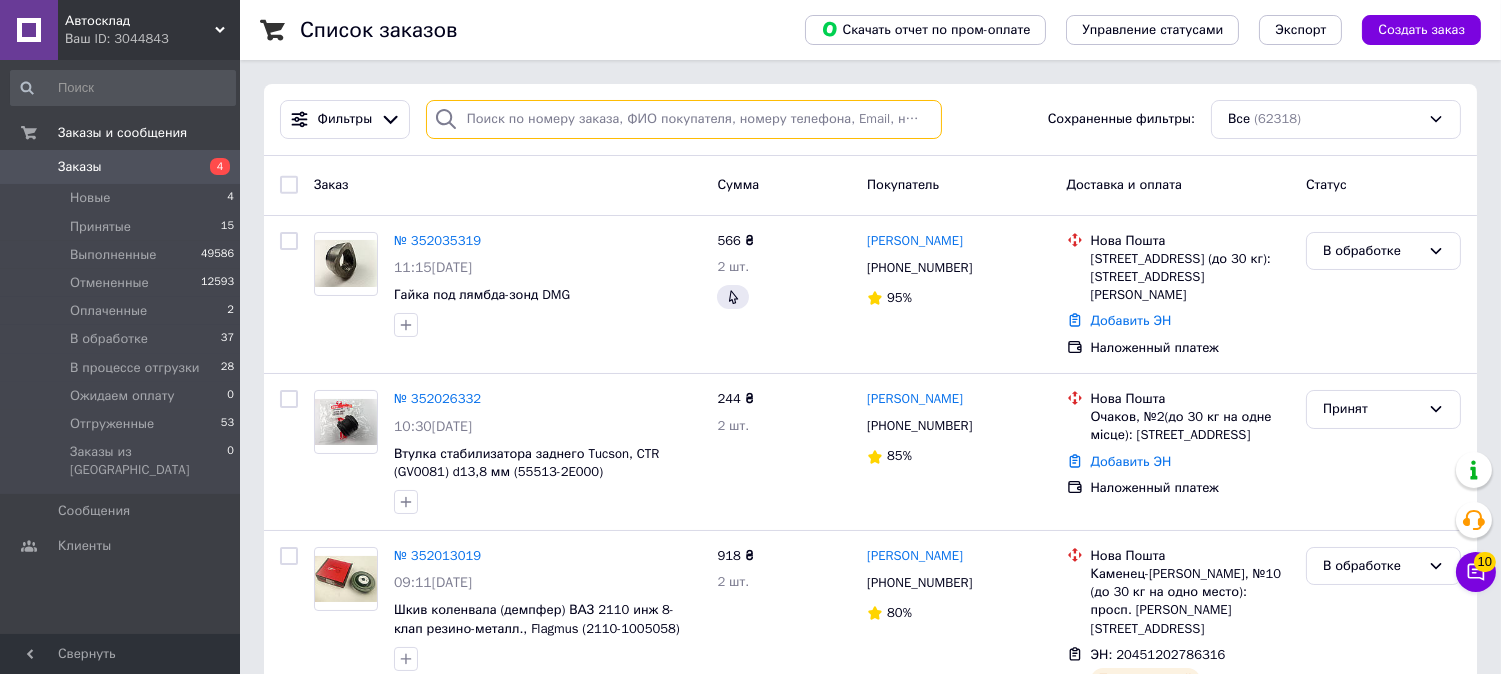 click at bounding box center (684, 119) 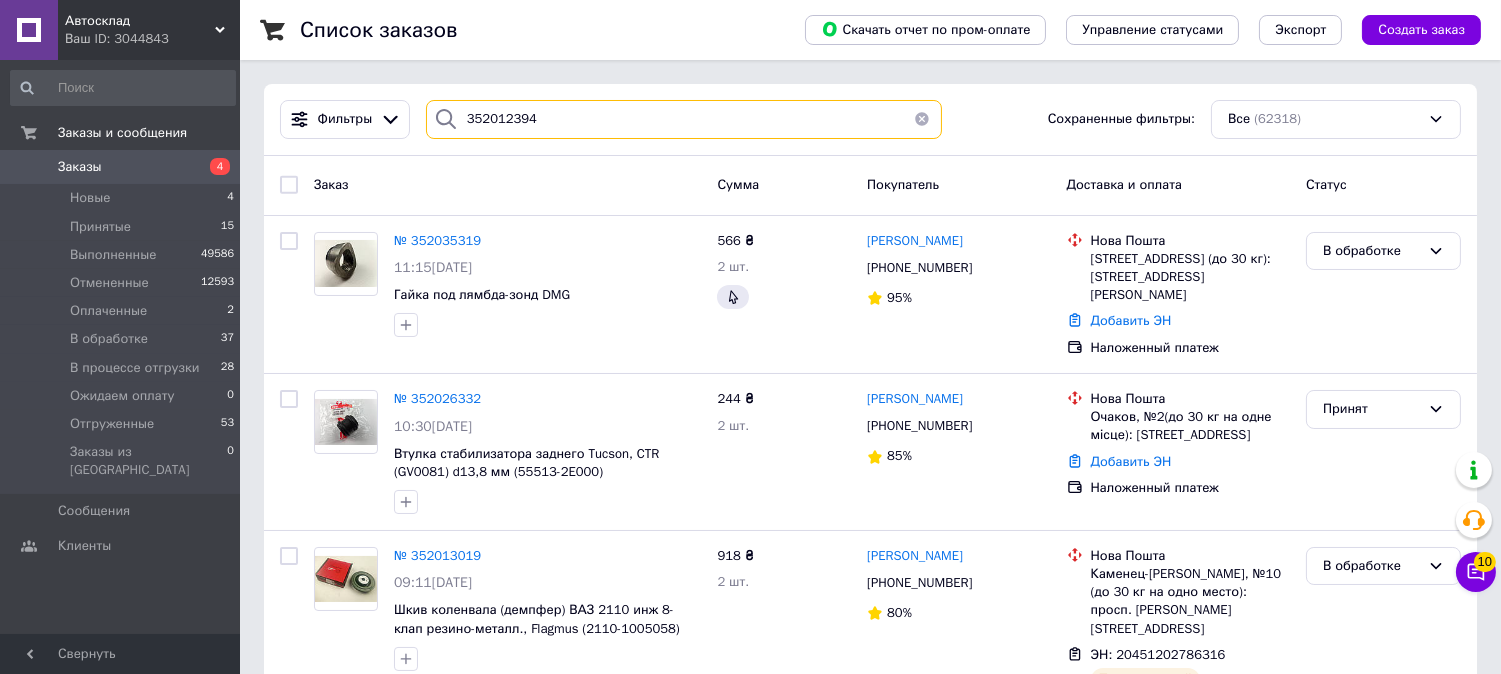 type on "352012394" 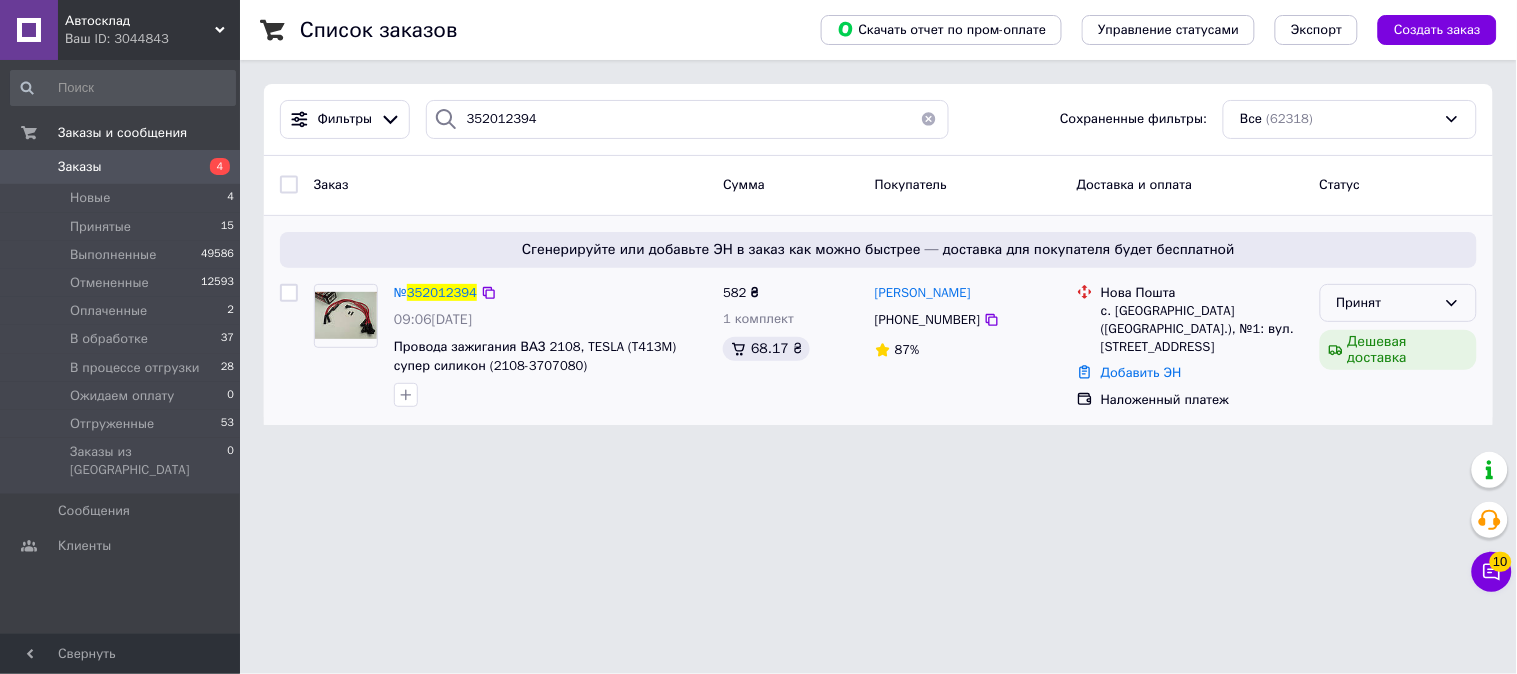 click 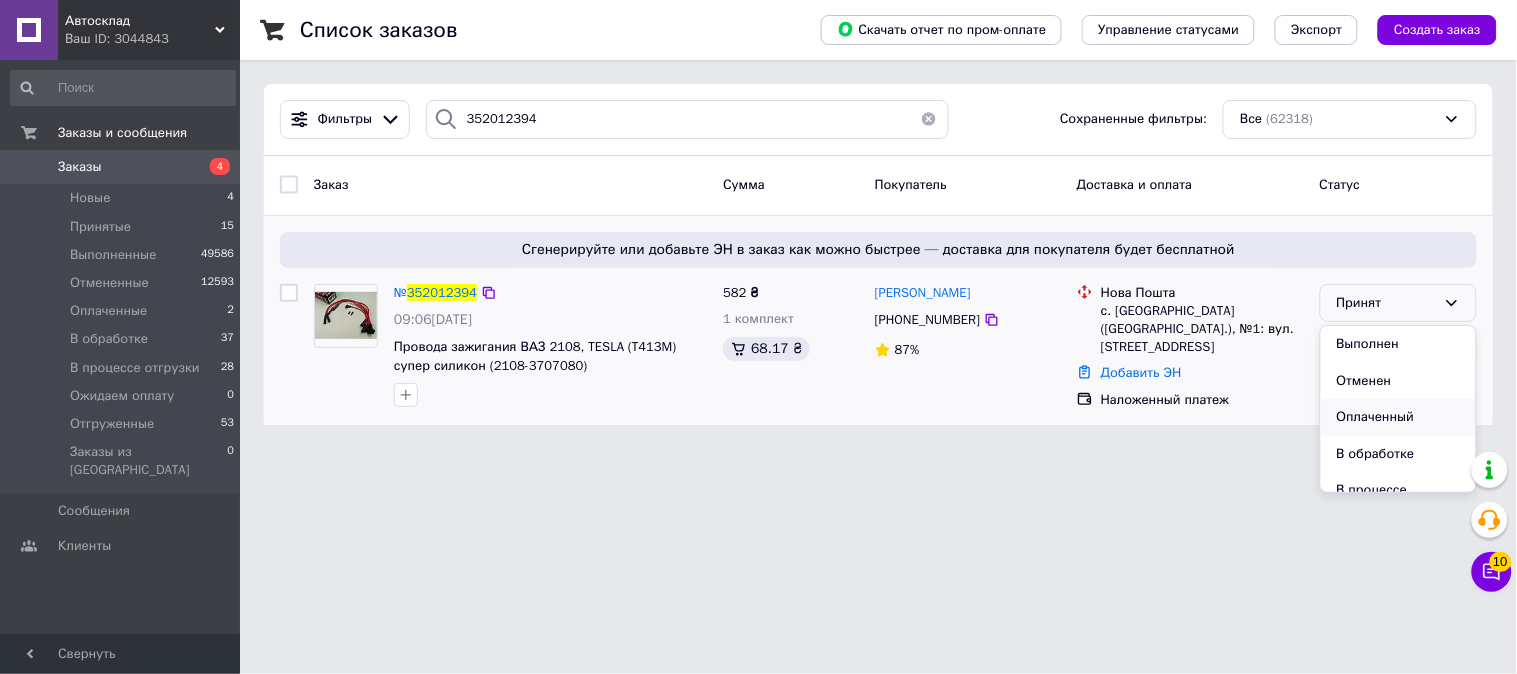 scroll, scrollTop: 111, scrollLeft: 0, axis: vertical 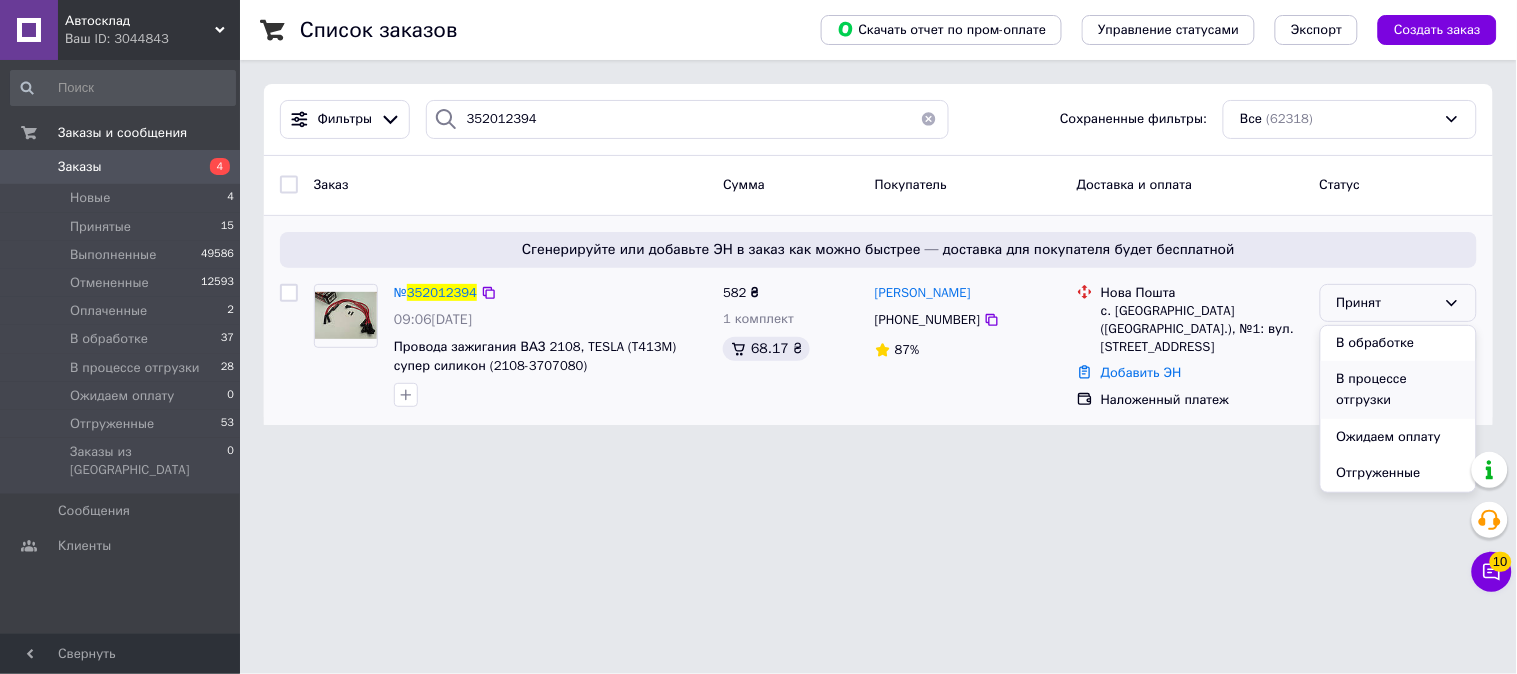 click on "В процессе отгрузки" at bounding box center (1398, 389) 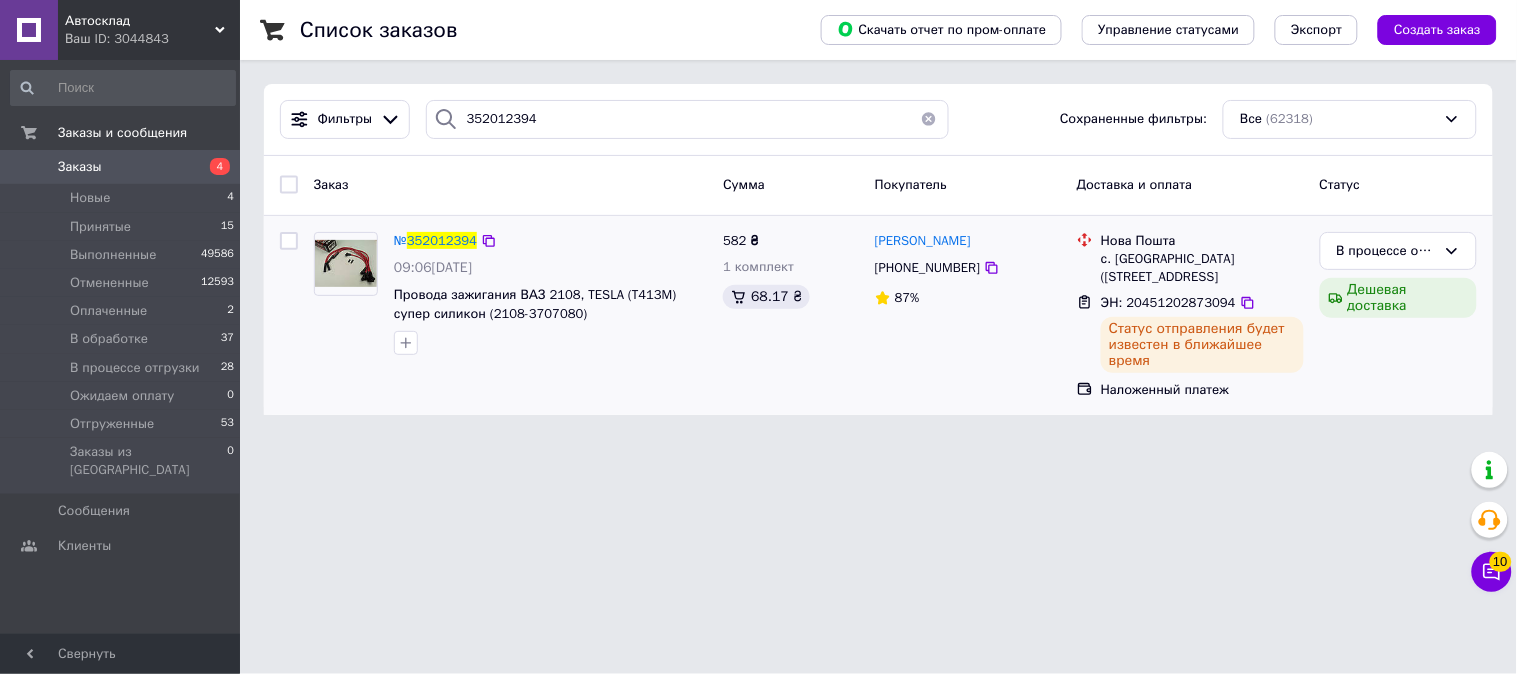 click on "Ваш ID: 3044843" at bounding box center [152, 39] 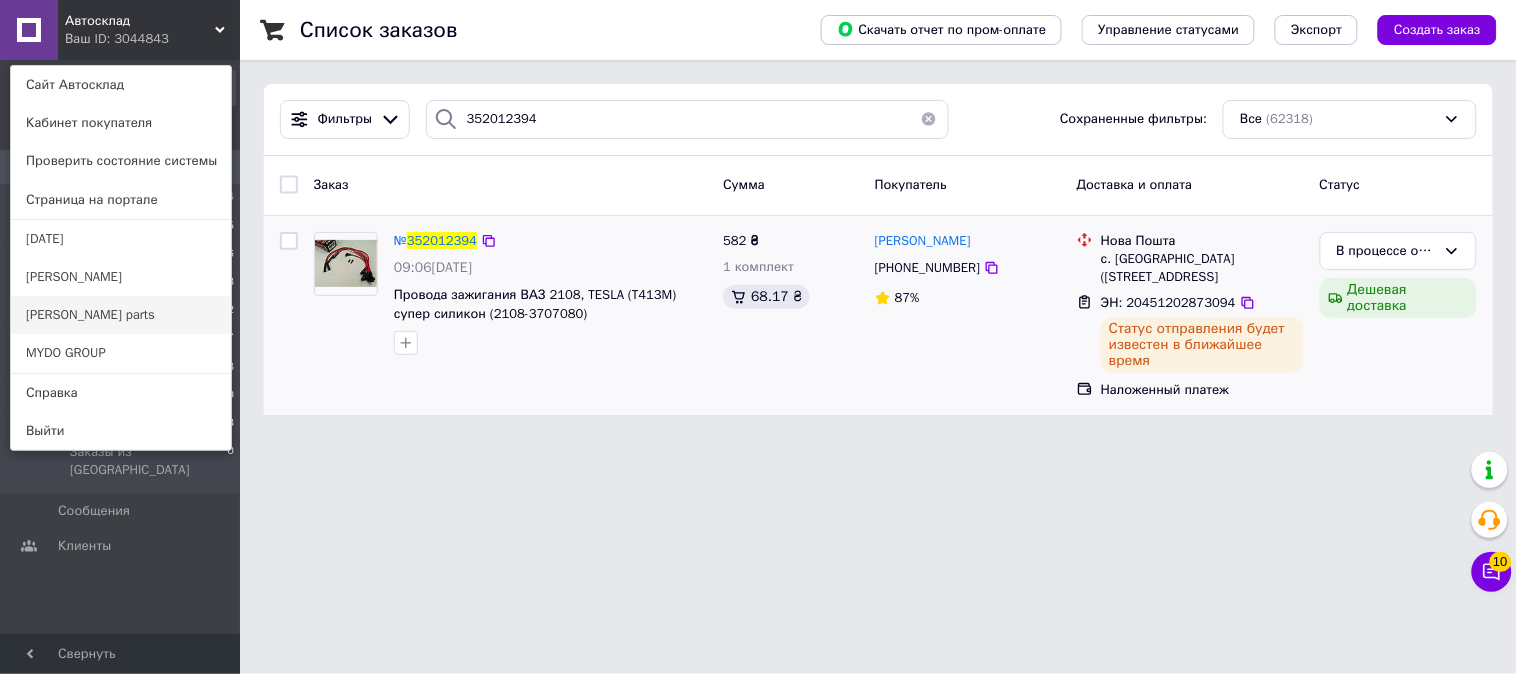 click on "[PERSON_NAME] parts" at bounding box center [121, 315] 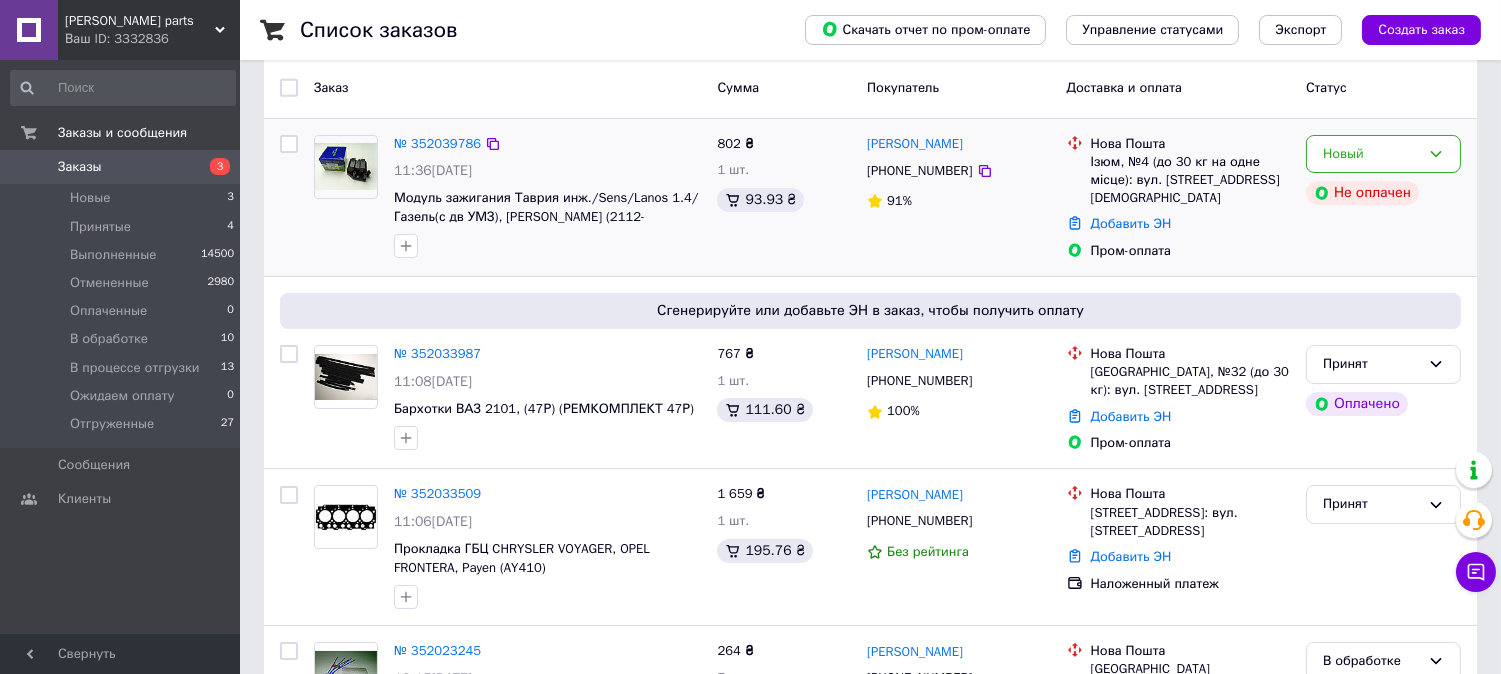 scroll, scrollTop: 111, scrollLeft: 0, axis: vertical 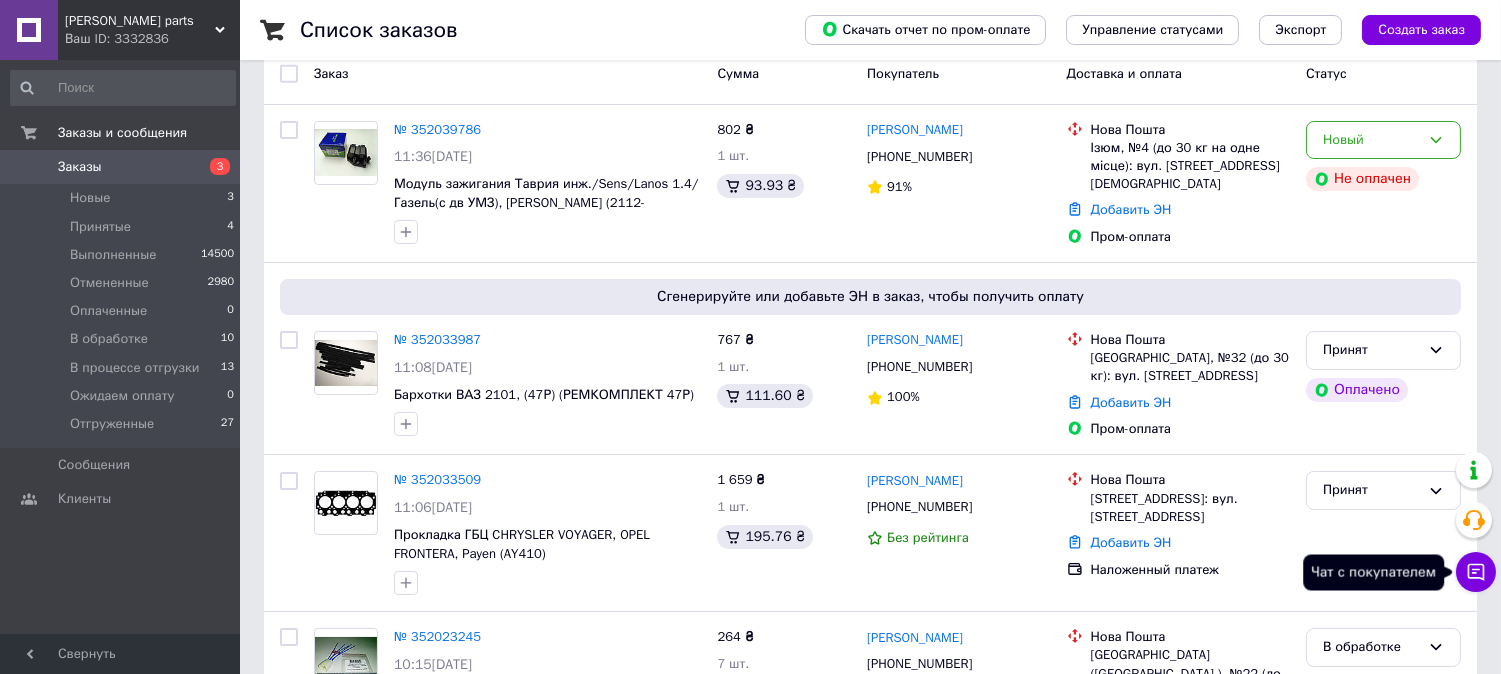 click 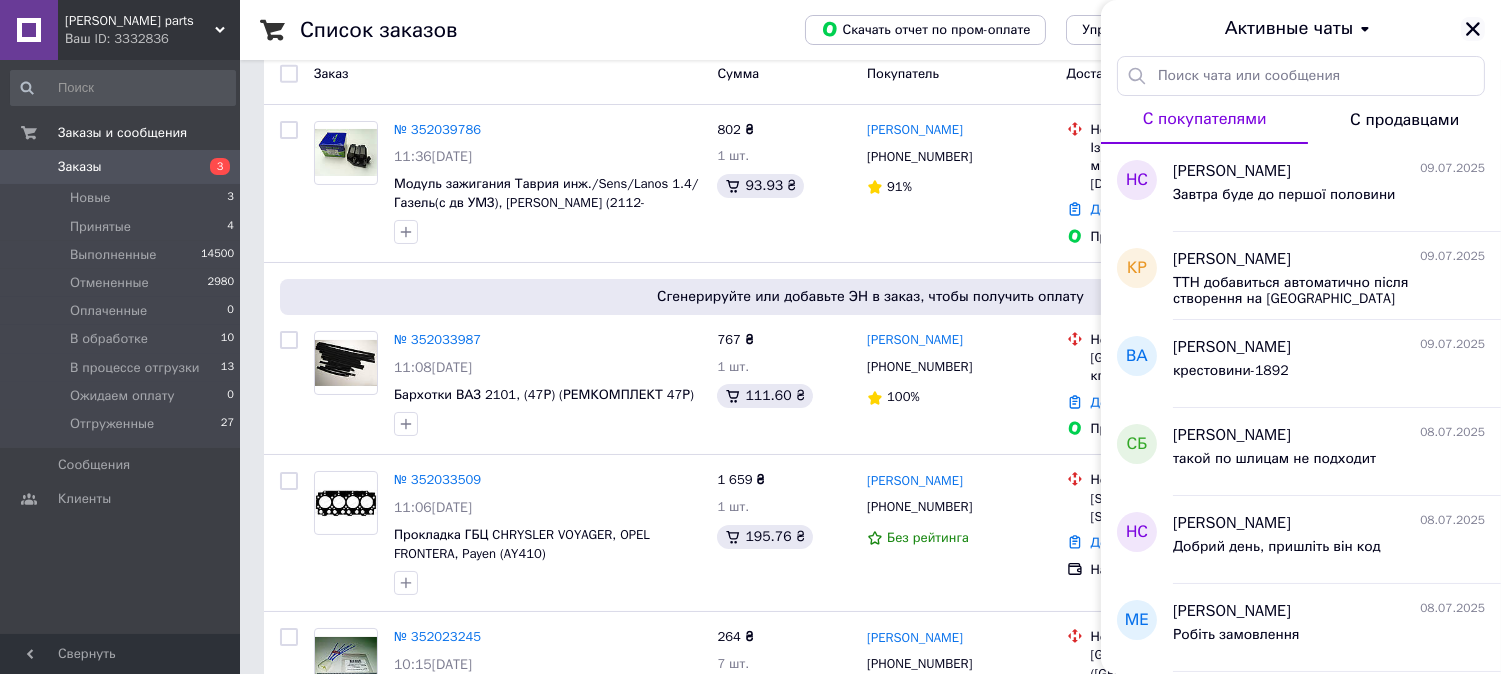 click 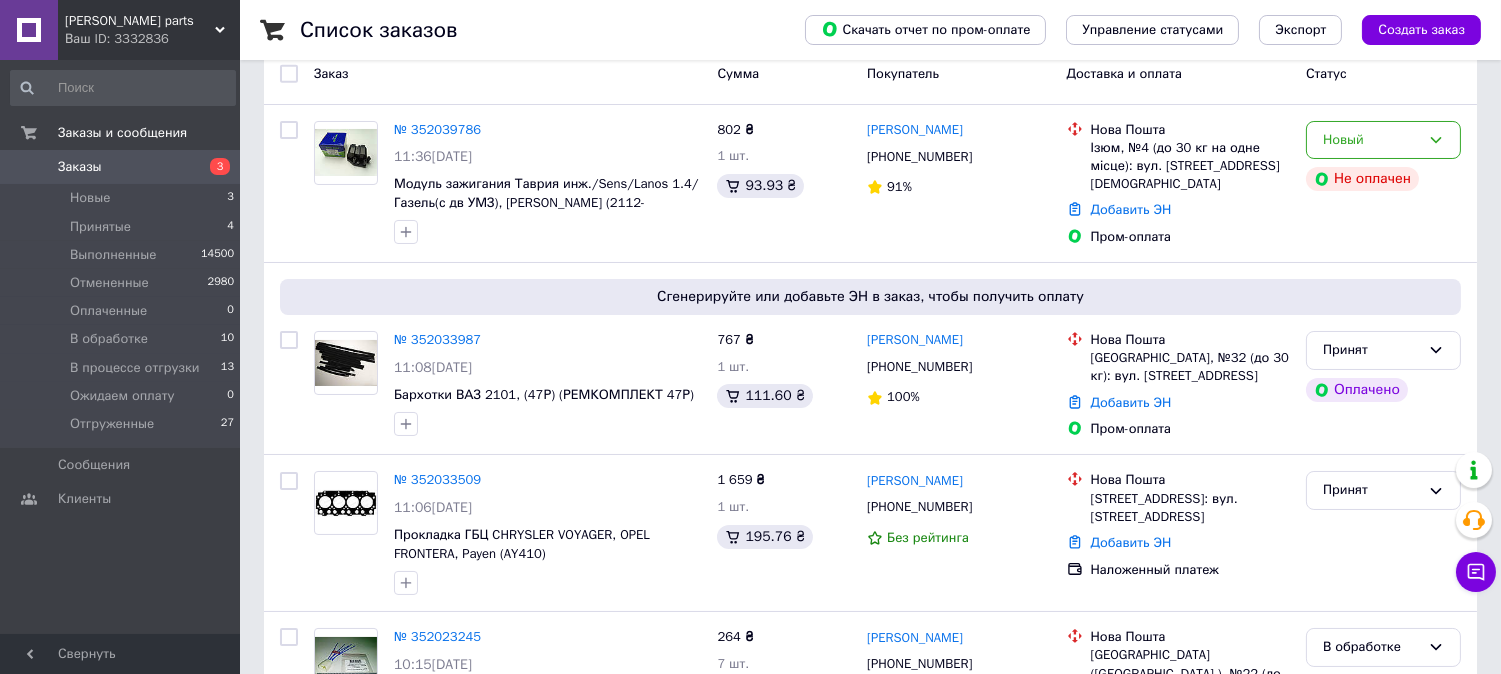 drag, startPoint x: 1478, startPoint y: 30, endPoint x: 1483, endPoint y: 314, distance: 284.044 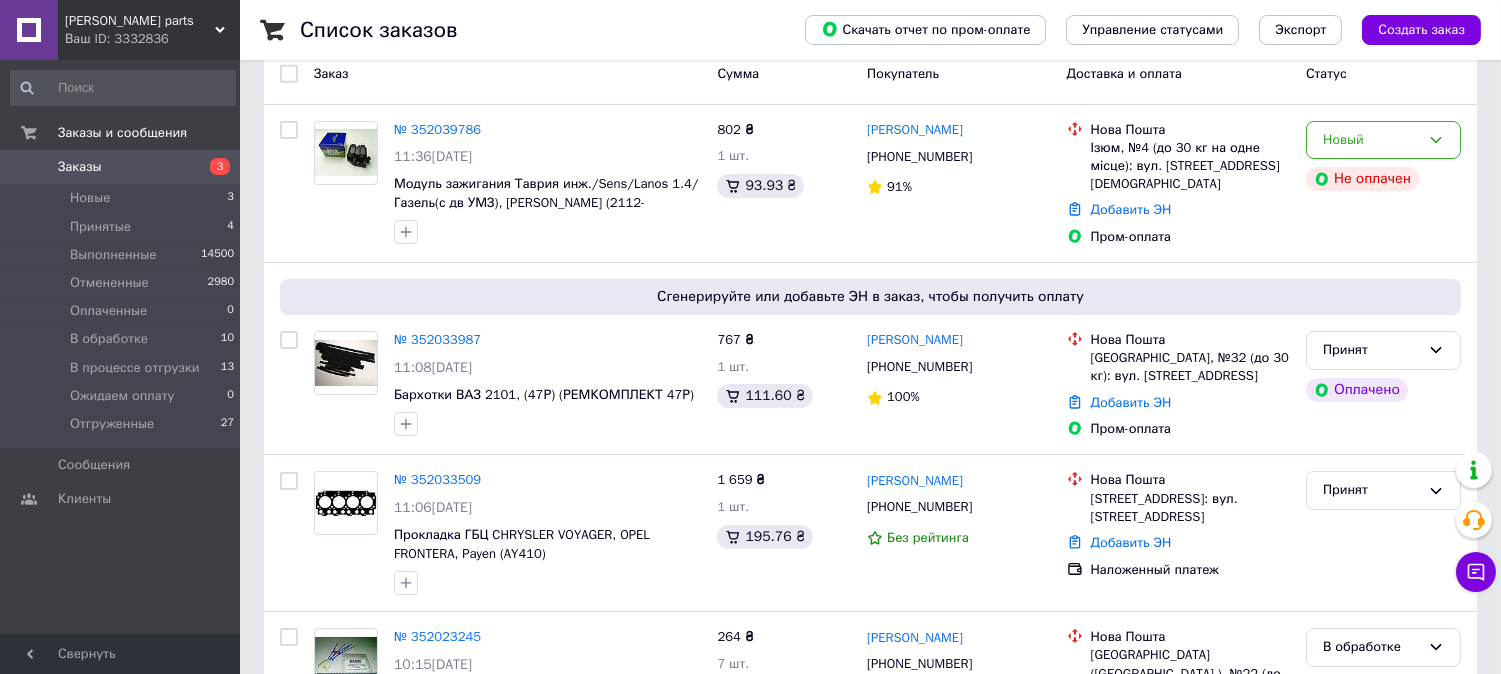 click 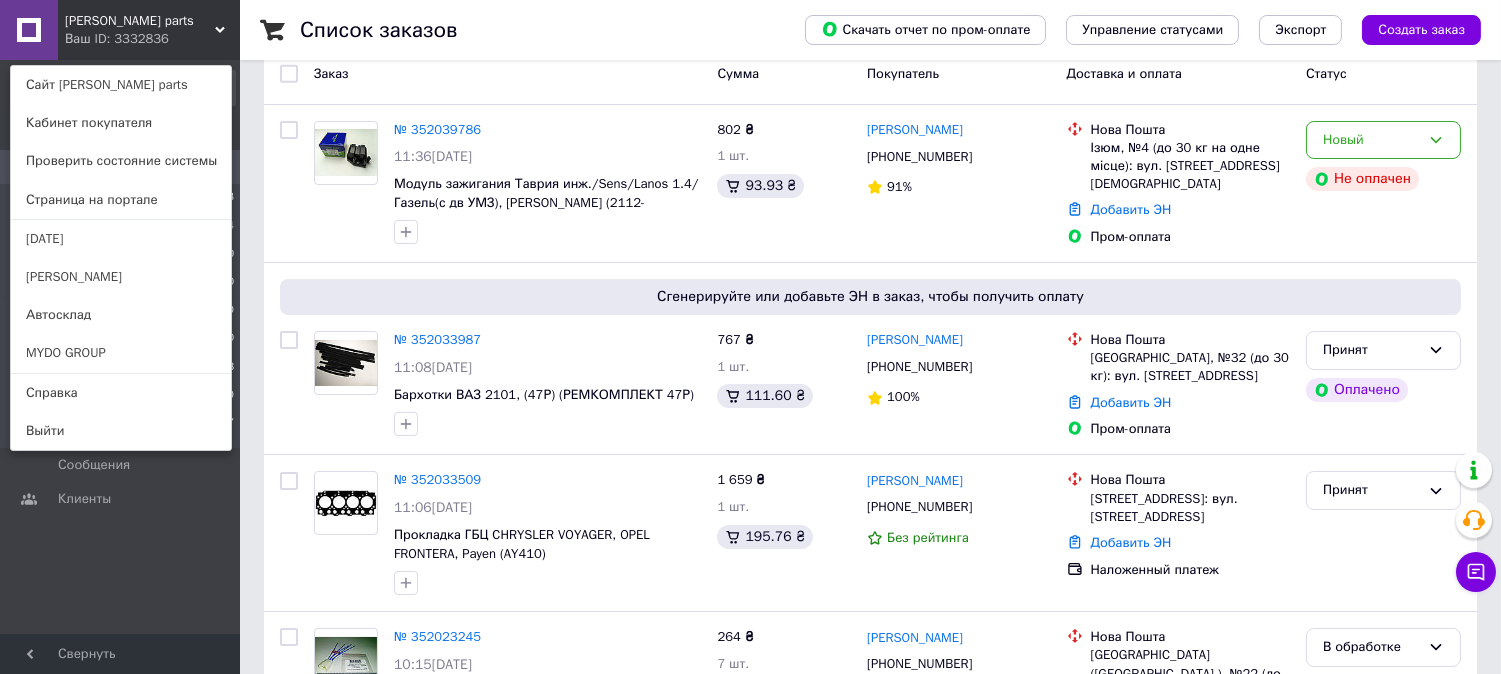 click 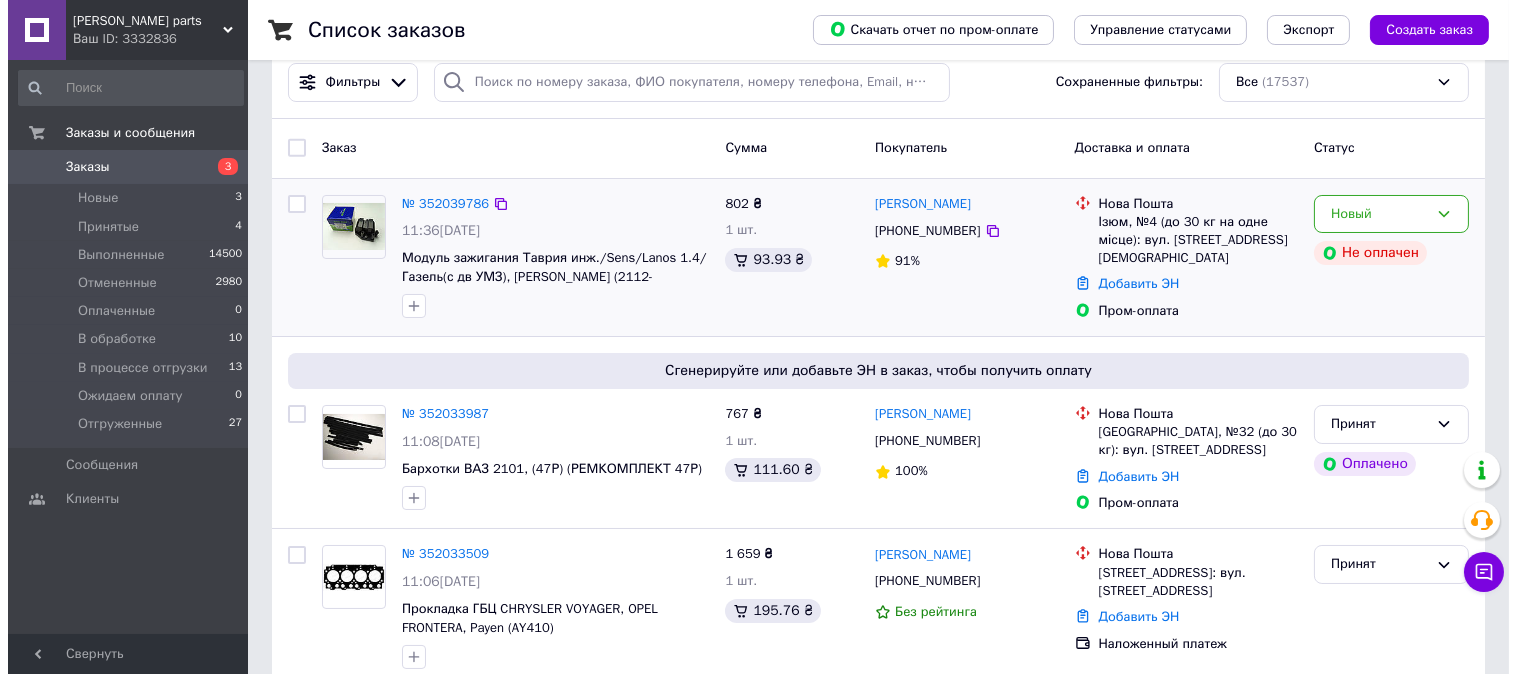 scroll, scrollTop: 0, scrollLeft: 0, axis: both 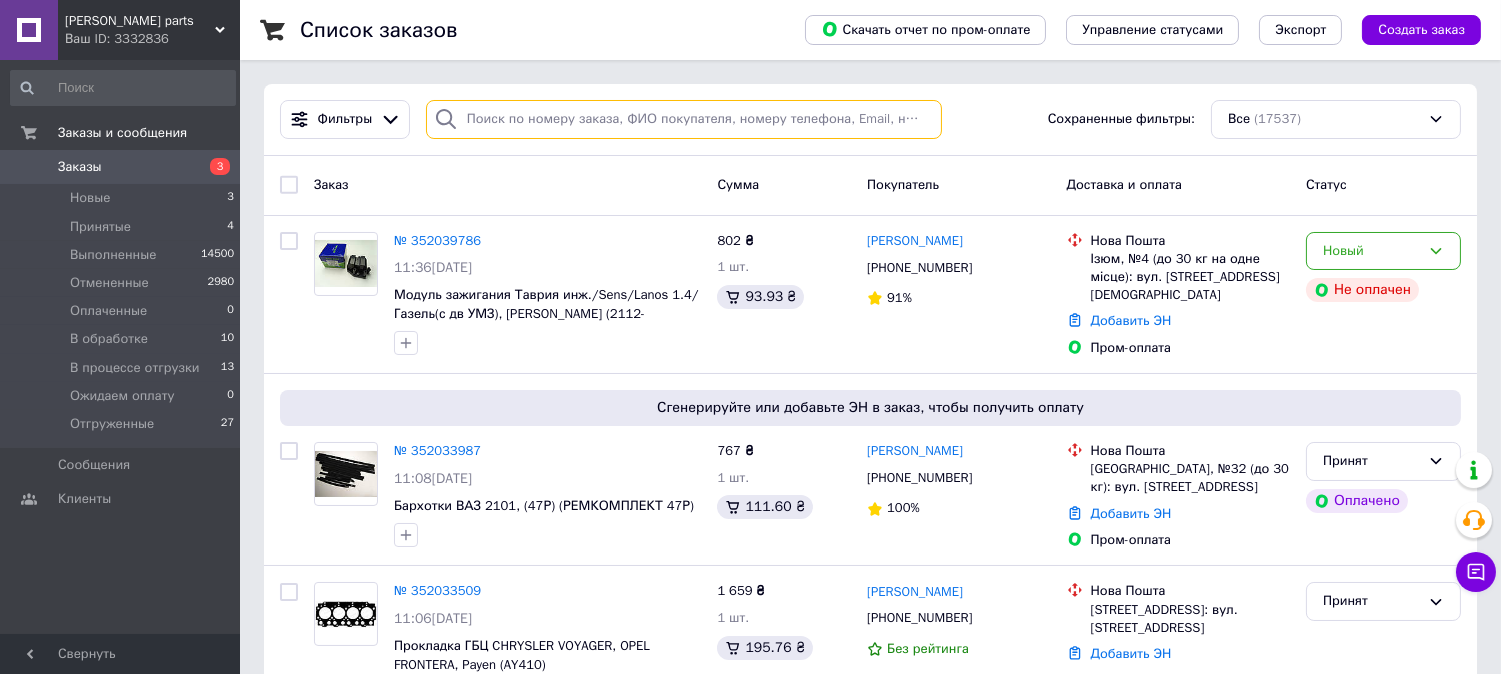 click at bounding box center (684, 119) 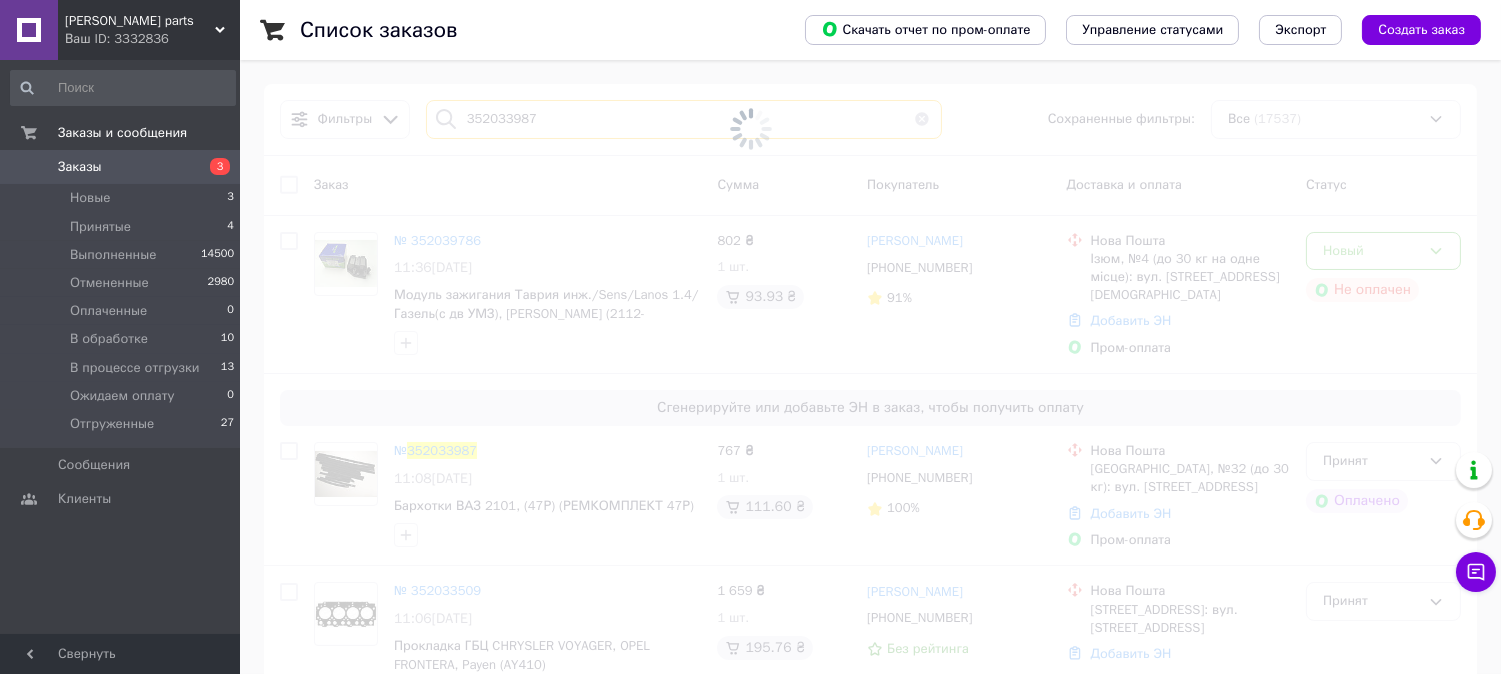 type on "352033987" 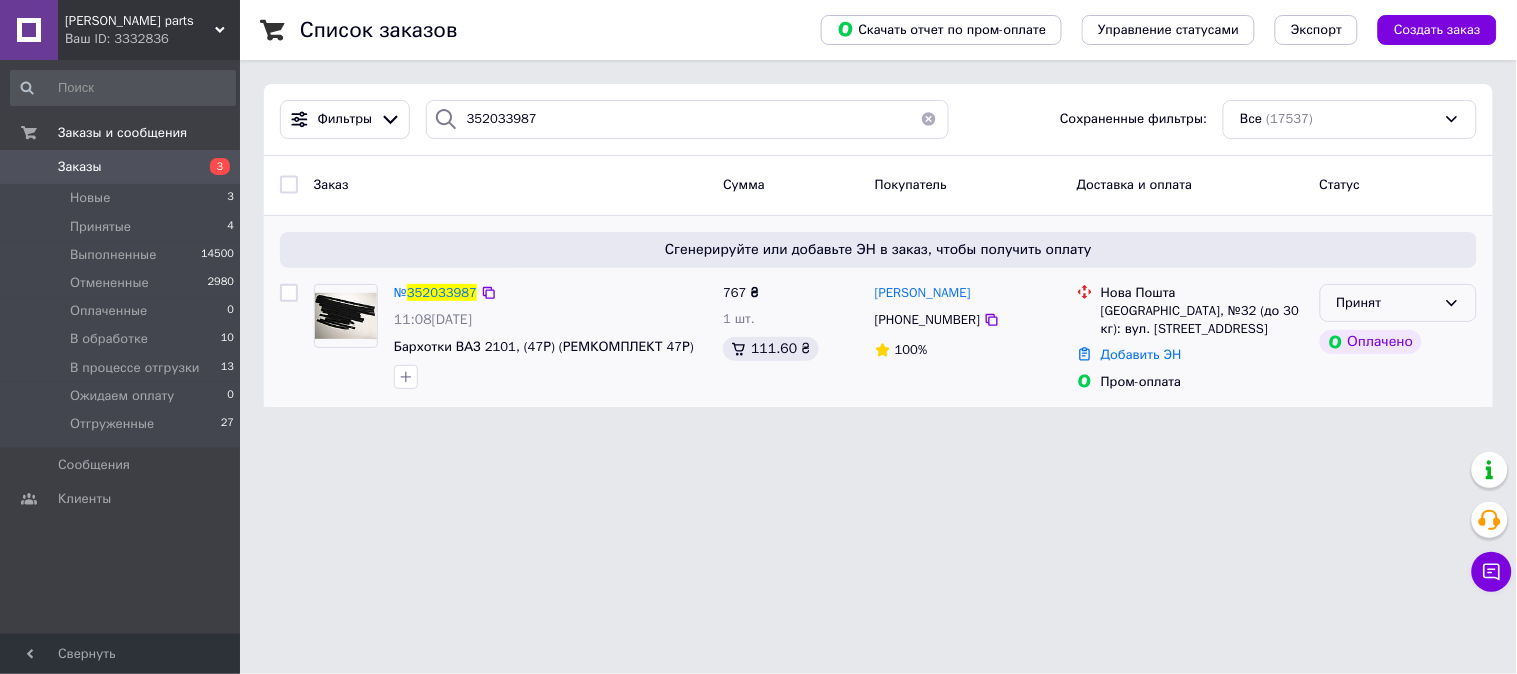 click on "Принят" at bounding box center (1398, 303) 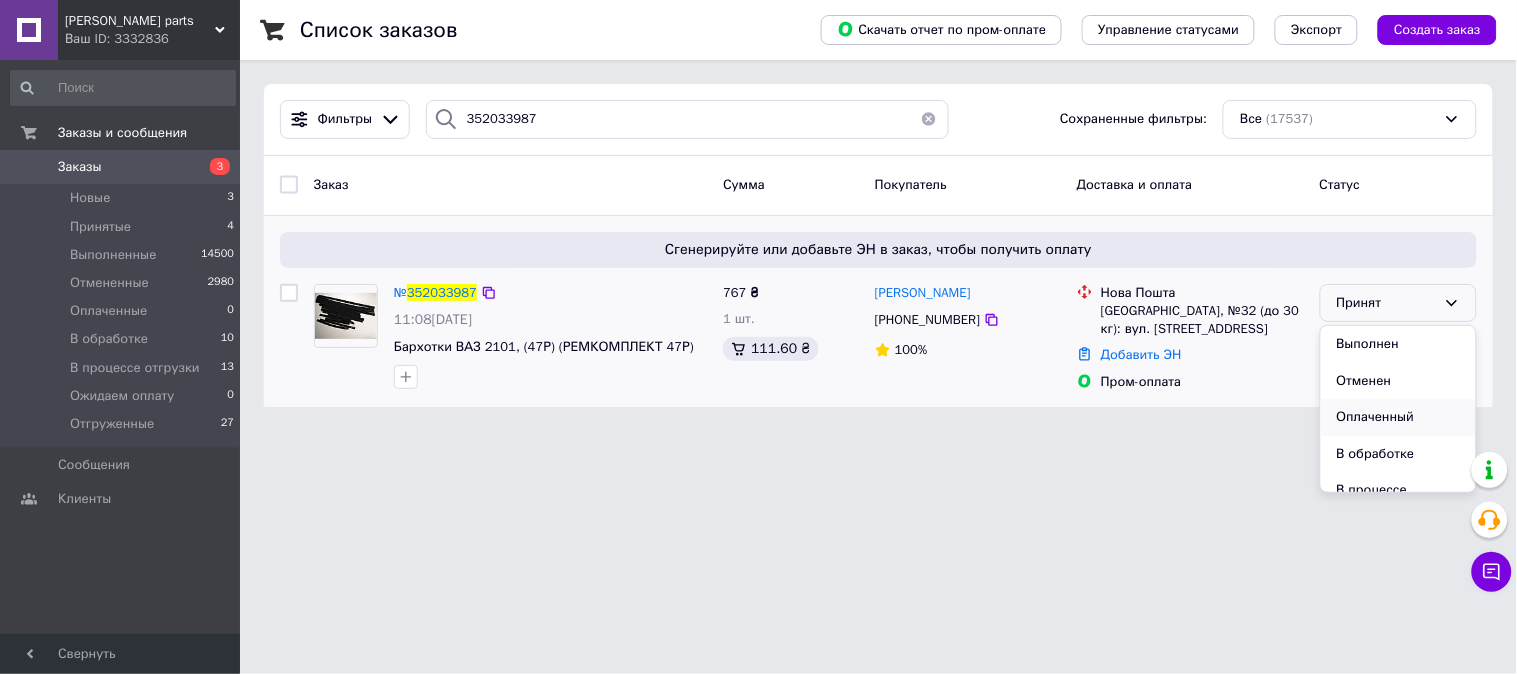 scroll, scrollTop: 111, scrollLeft: 0, axis: vertical 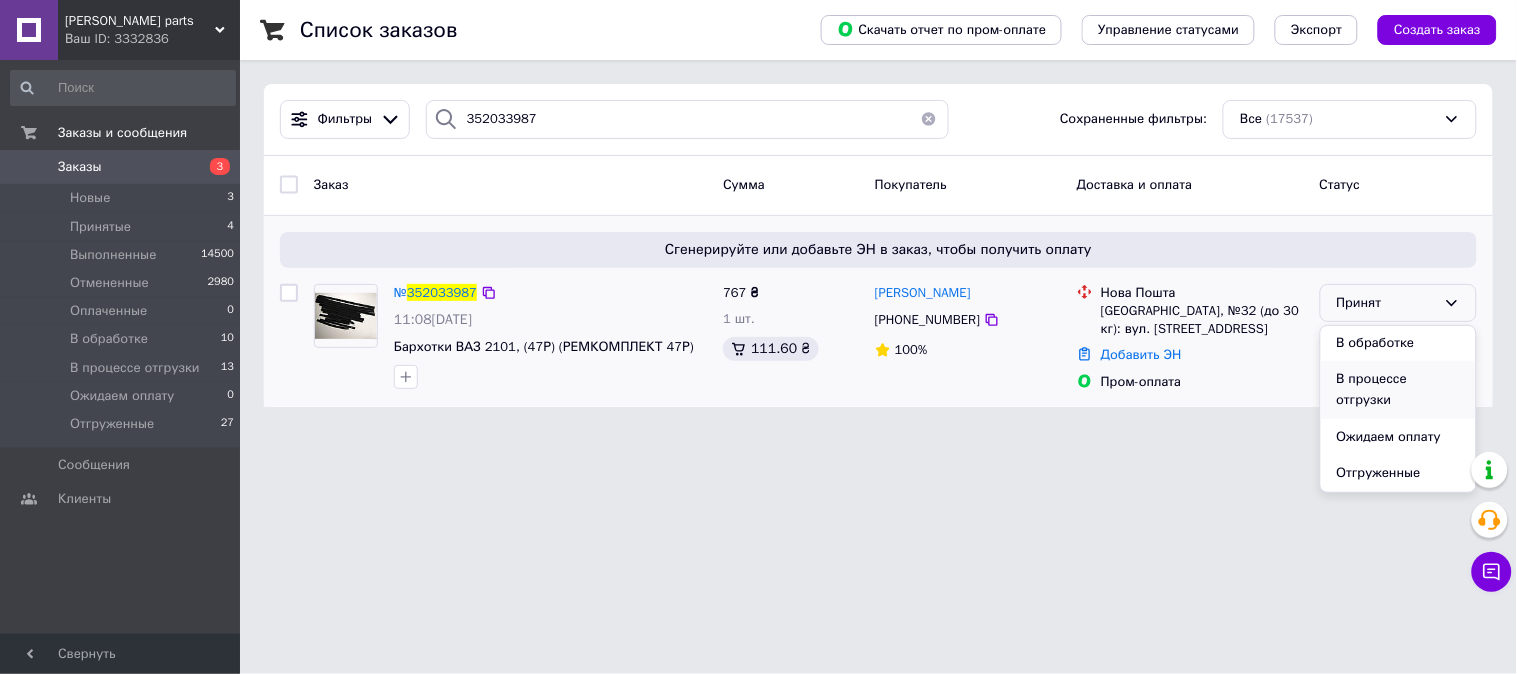 click on "В процессе отгрузки" at bounding box center [1398, 389] 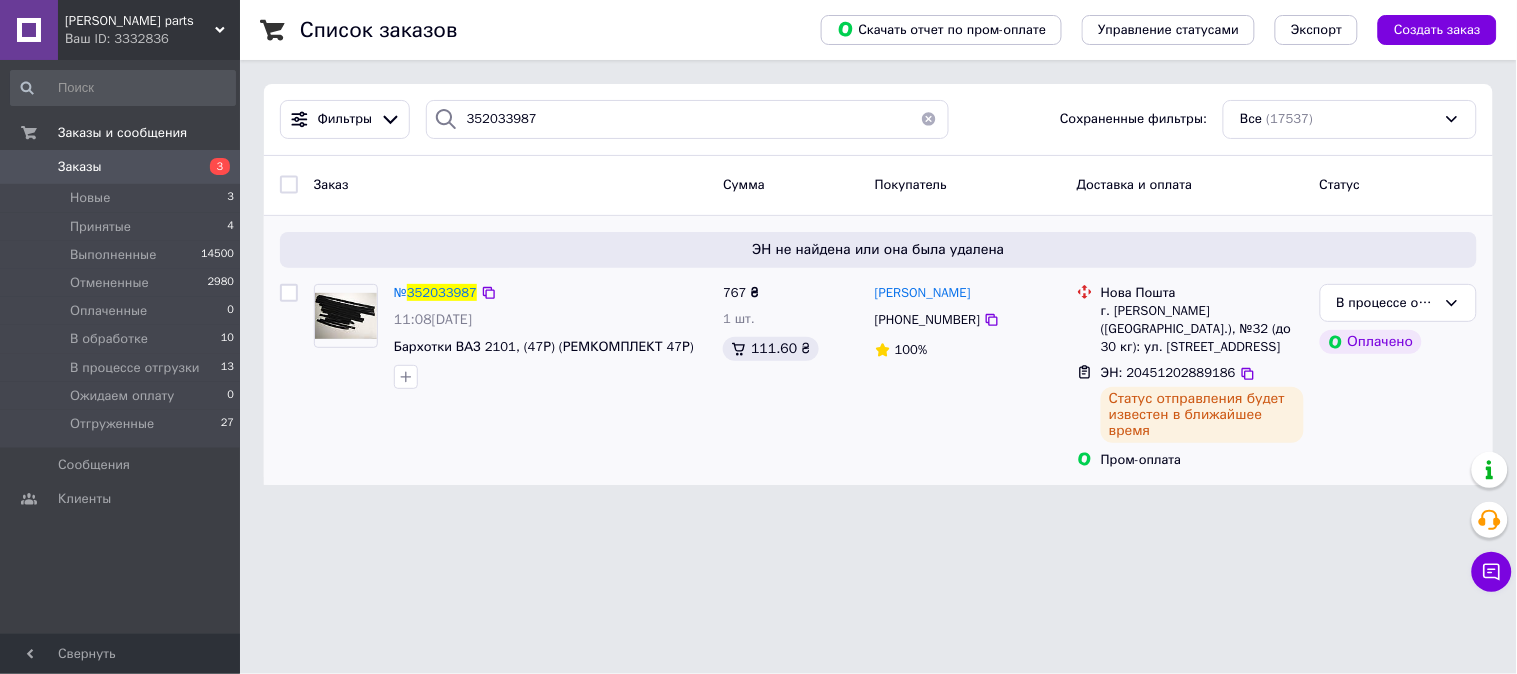 click on "Diana parts Ваш ID: 3332836" at bounding box center [149, 30] 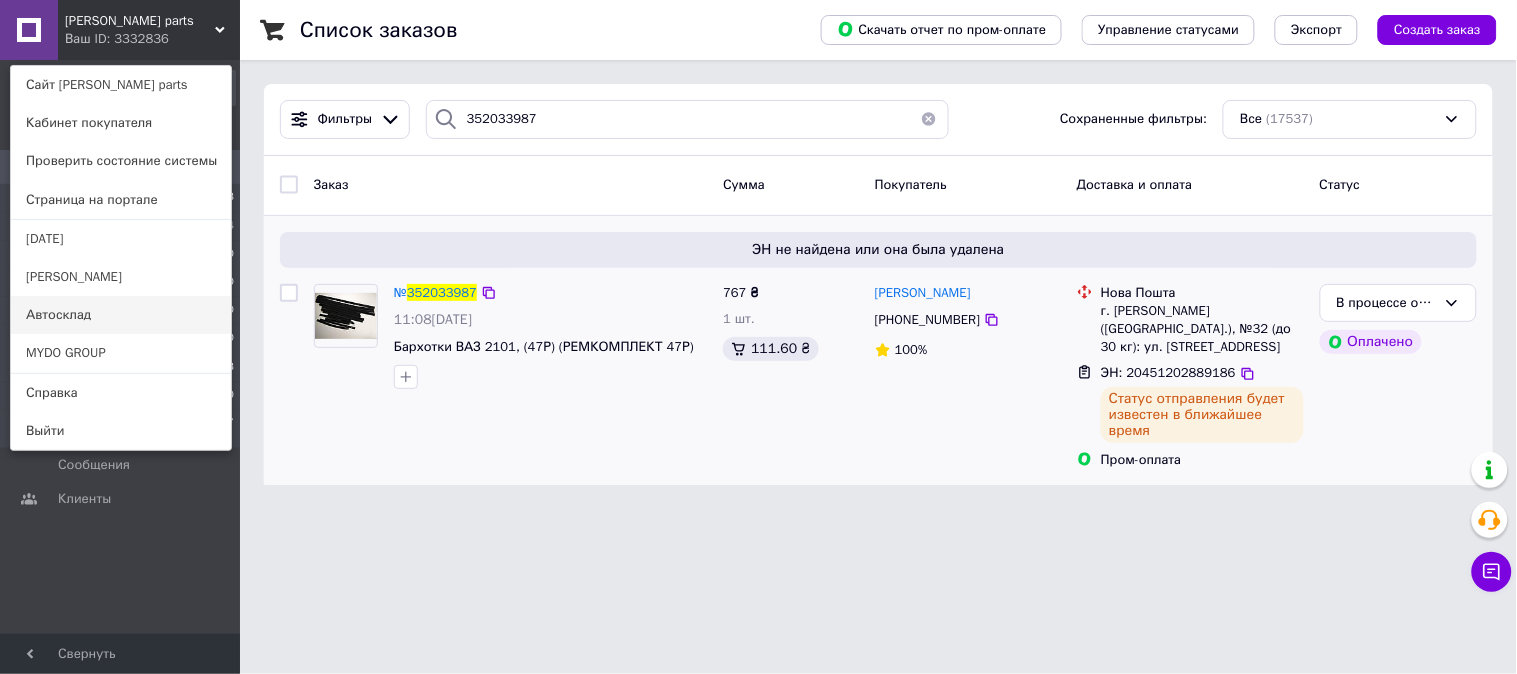 click on "Автосклад" at bounding box center [121, 315] 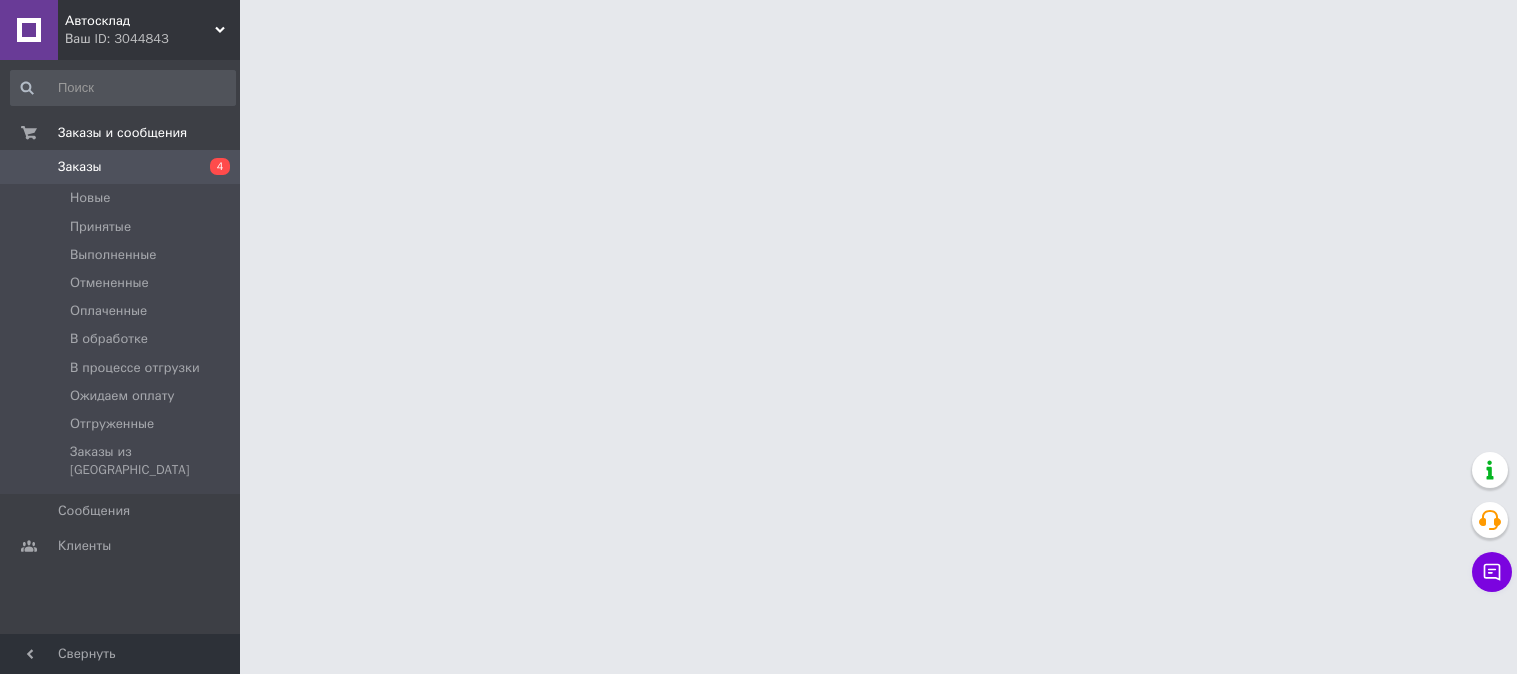 scroll, scrollTop: 0, scrollLeft: 0, axis: both 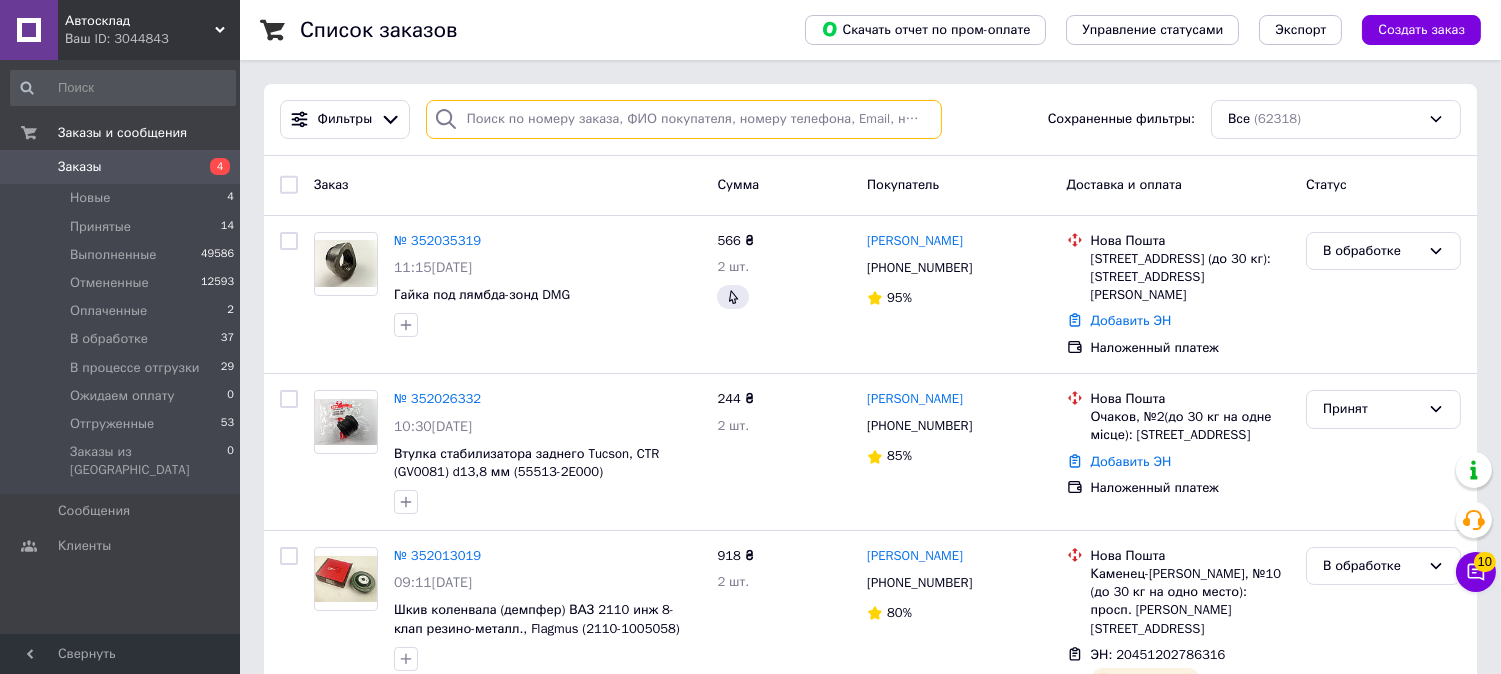 click at bounding box center (684, 119) 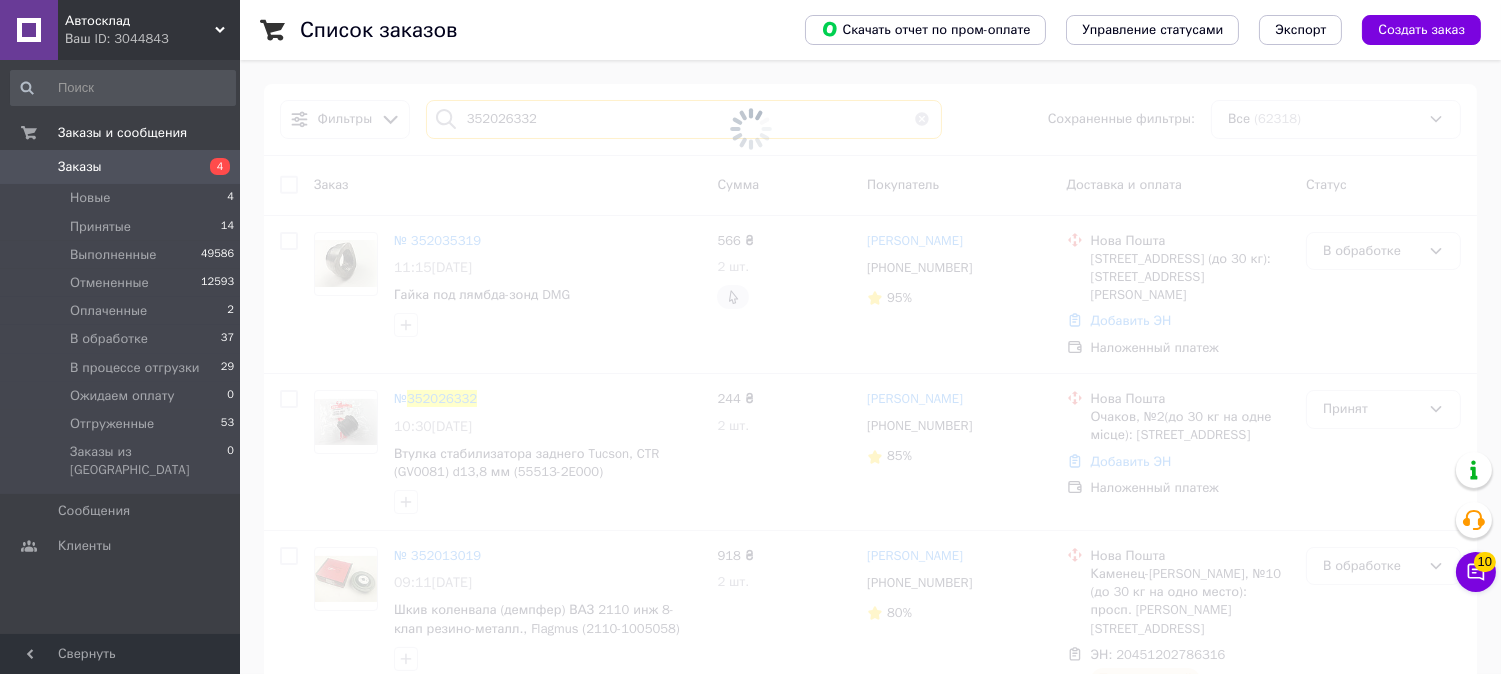 type on "352026332" 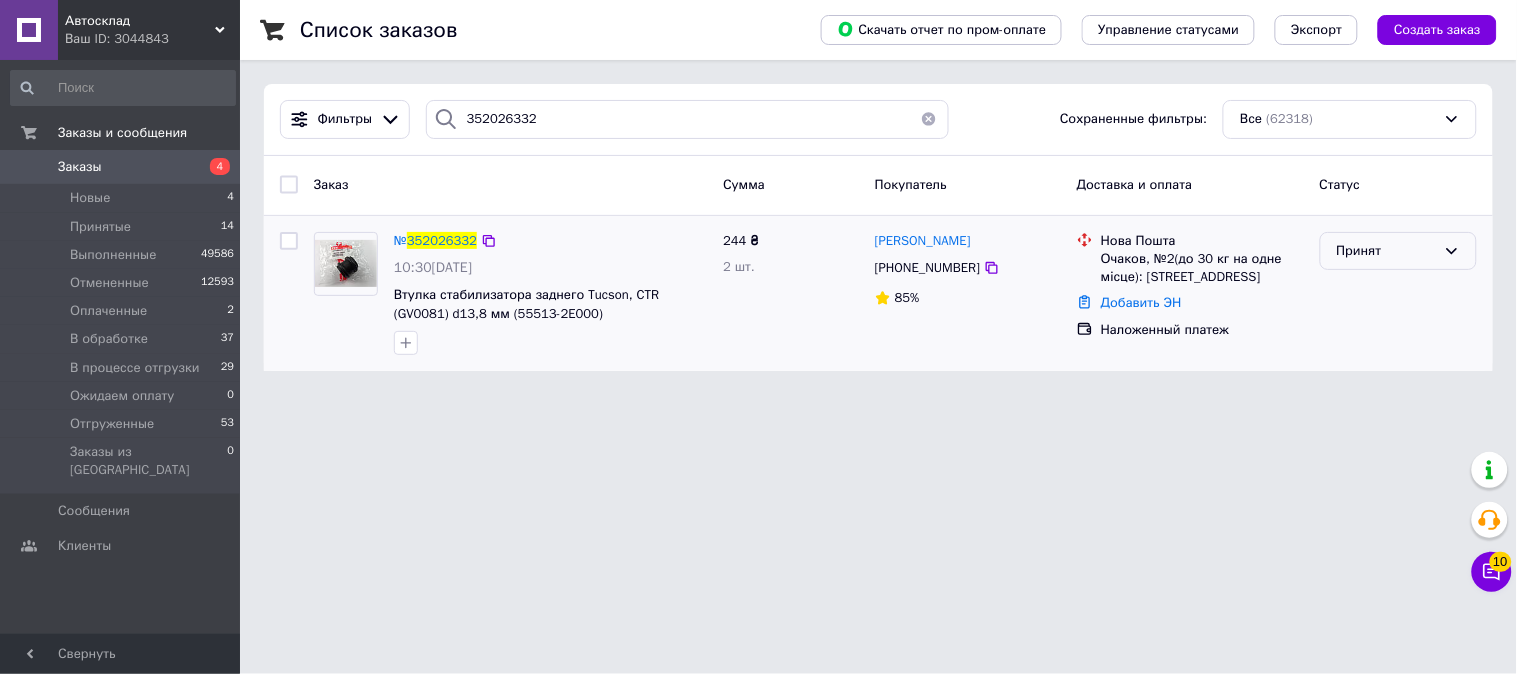 click on "Принят" at bounding box center (1398, 251) 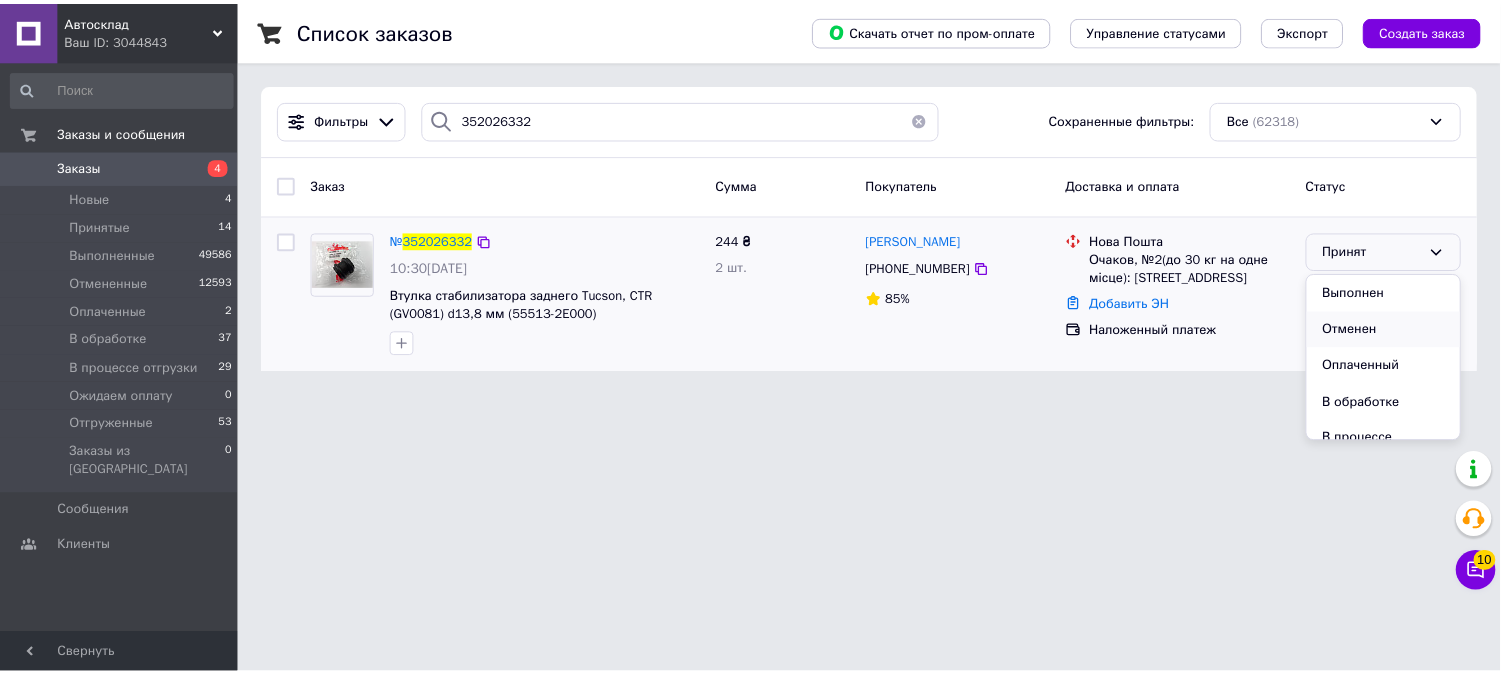 scroll, scrollTop: 111, scrollLeft: 0, axis: vertical 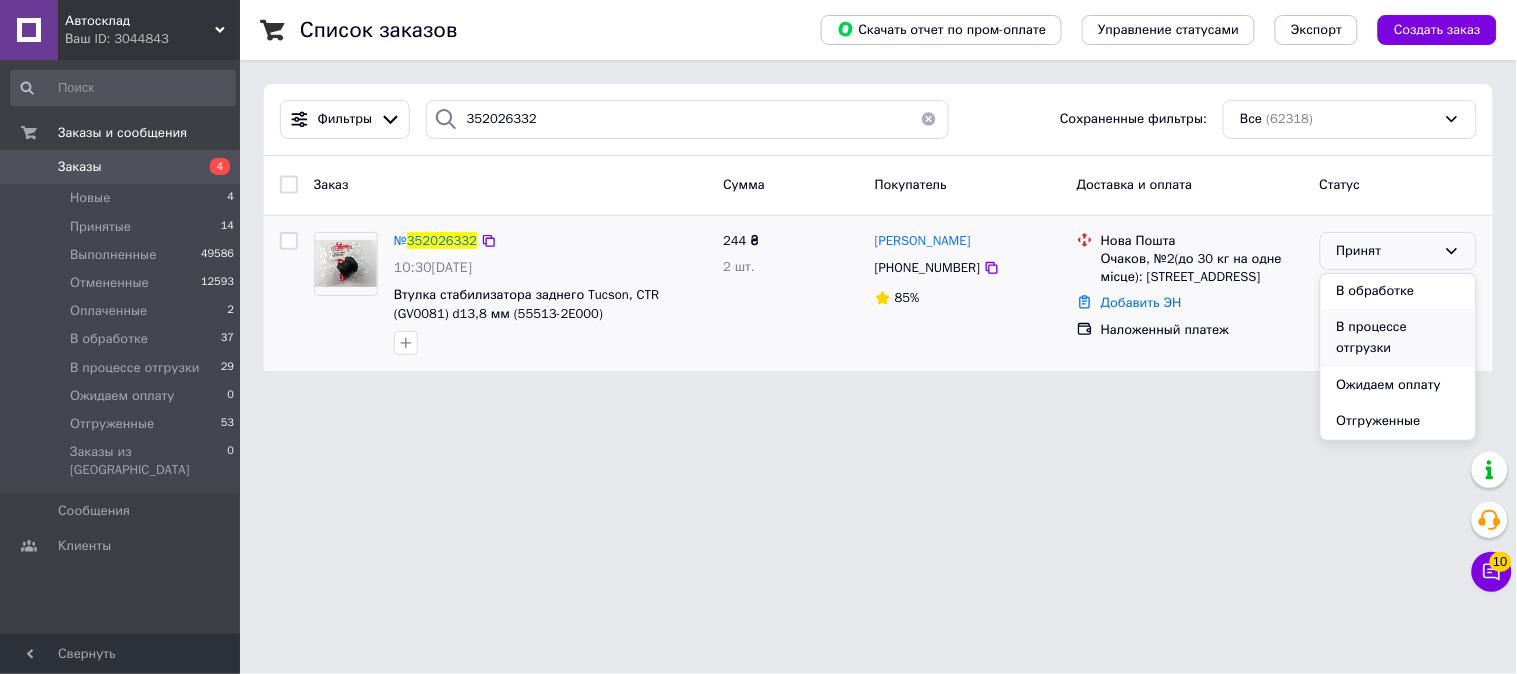 click on "В процессе отгрузки" at bounding box center [1398, 337] 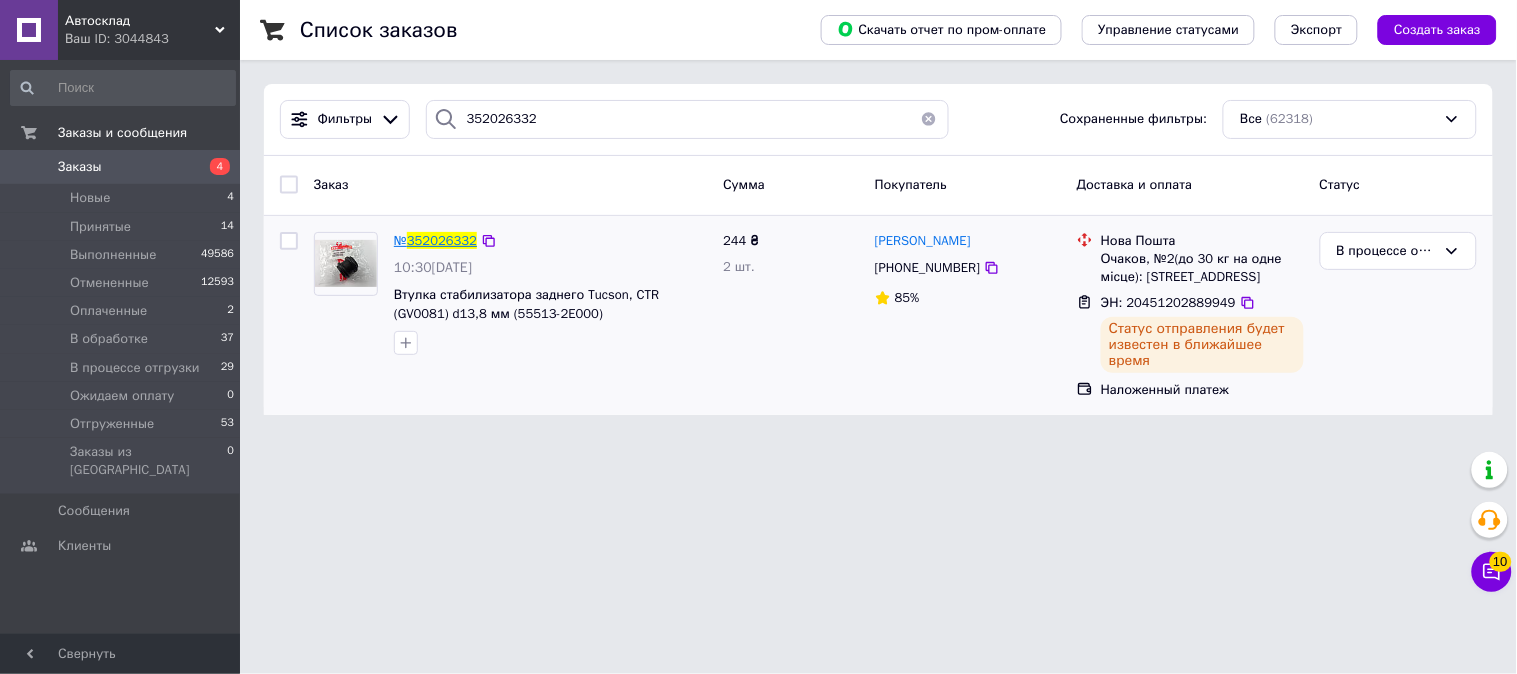 click on "352026332" at bounding box center [442, 240] 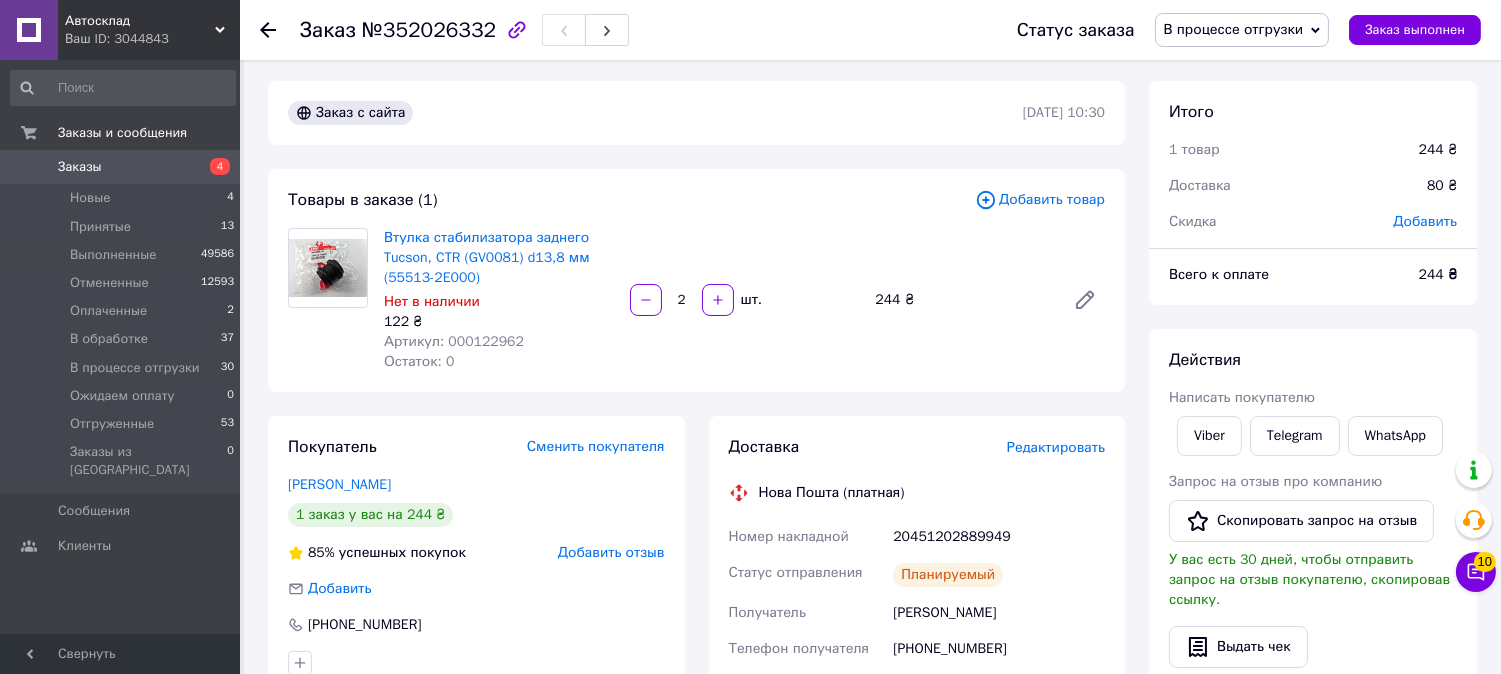 scroll, scrollTop: 0, scrollLeft: 0, axis: both 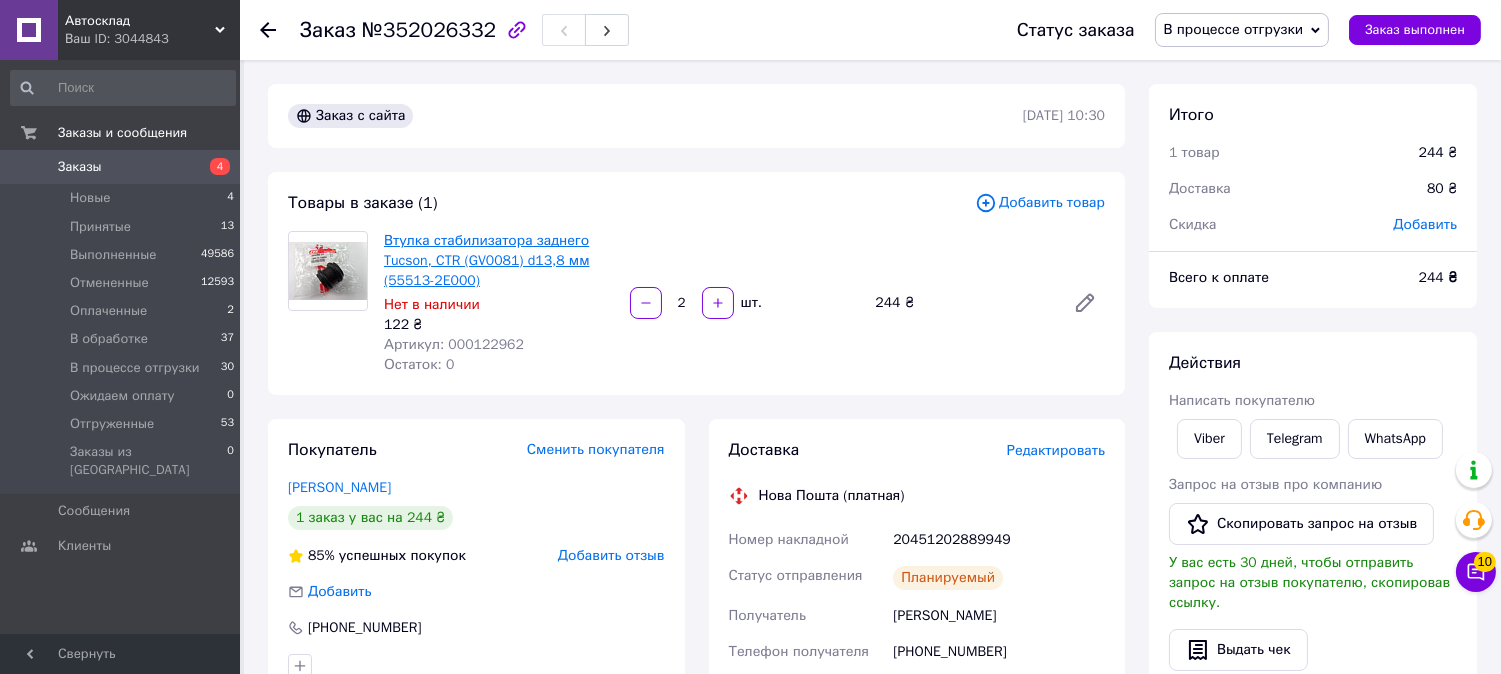 click on "Втулка стабилизатора заднего Tucson, CTR (GV0081) d13,8 мм (55513-2E000)" at bounding box center [487, 260] 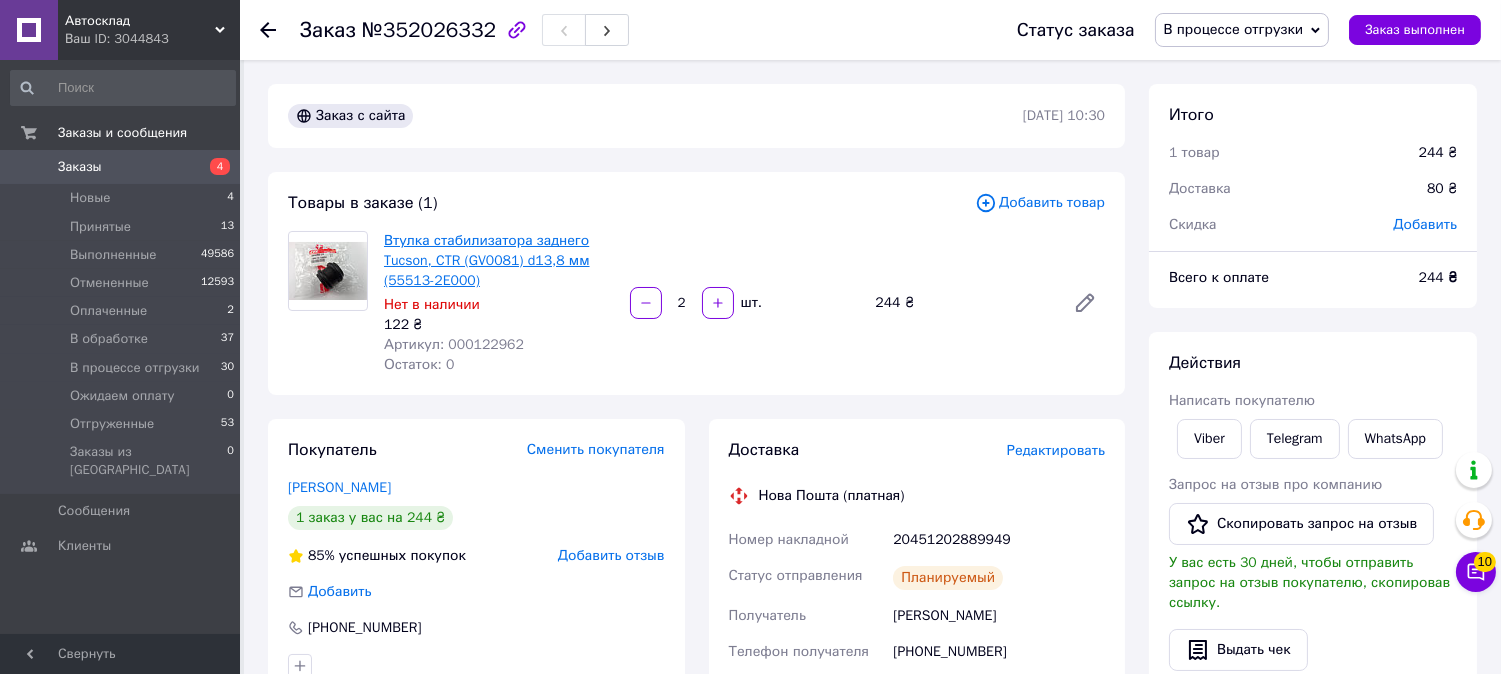 click on "Втулка стабилизатора заднего Tucson, CTR (GV0081) d13,8 мм (55513-2E000)" at bounding box center [487, 260] 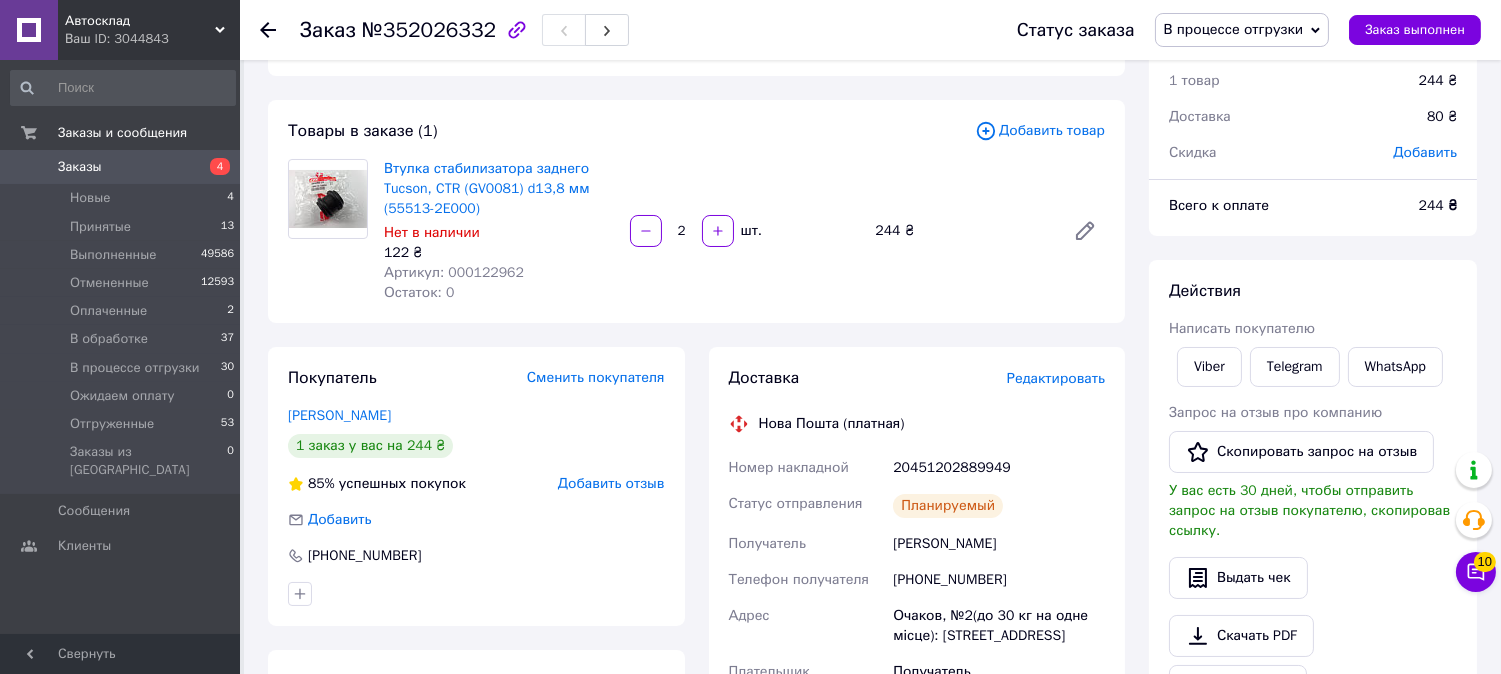 scroll, scrollTop: 111, scrollLeft: 0, axis: vertical 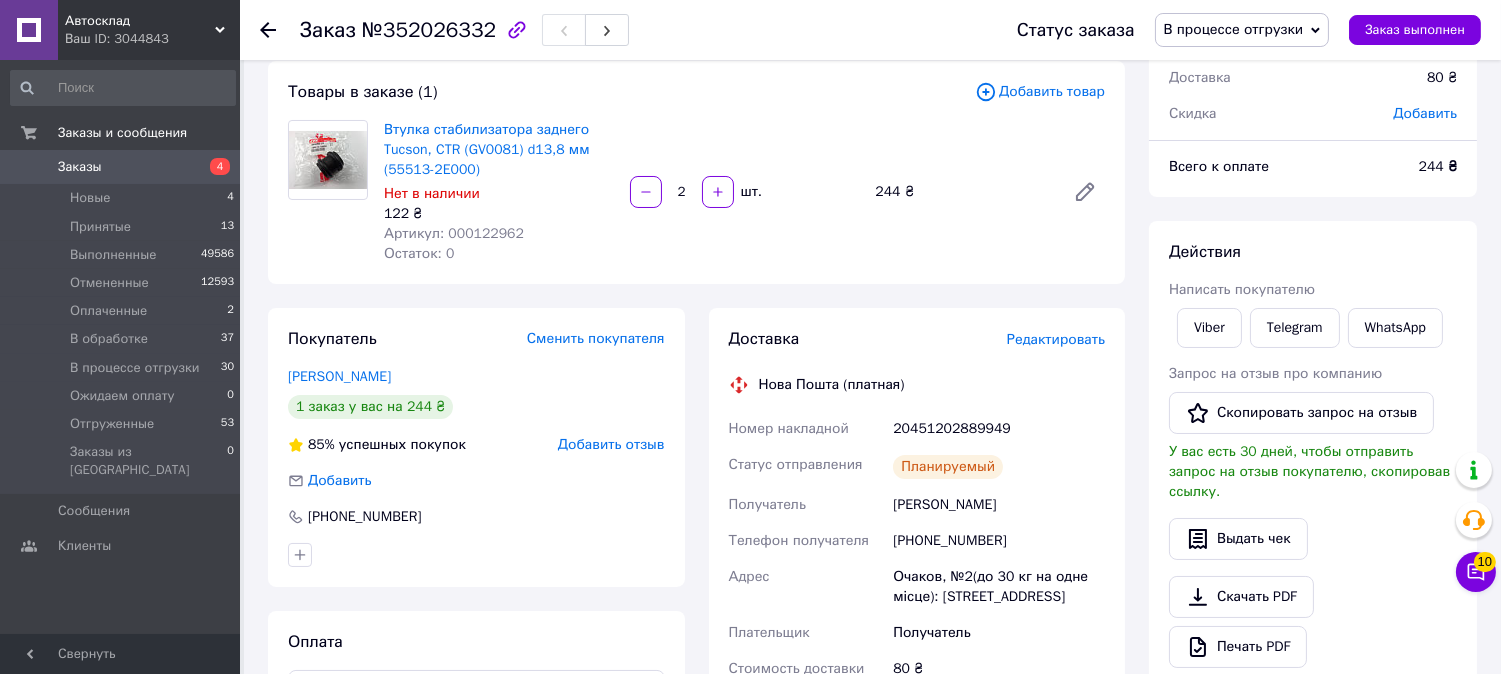 click at bounding box center [328, 160] 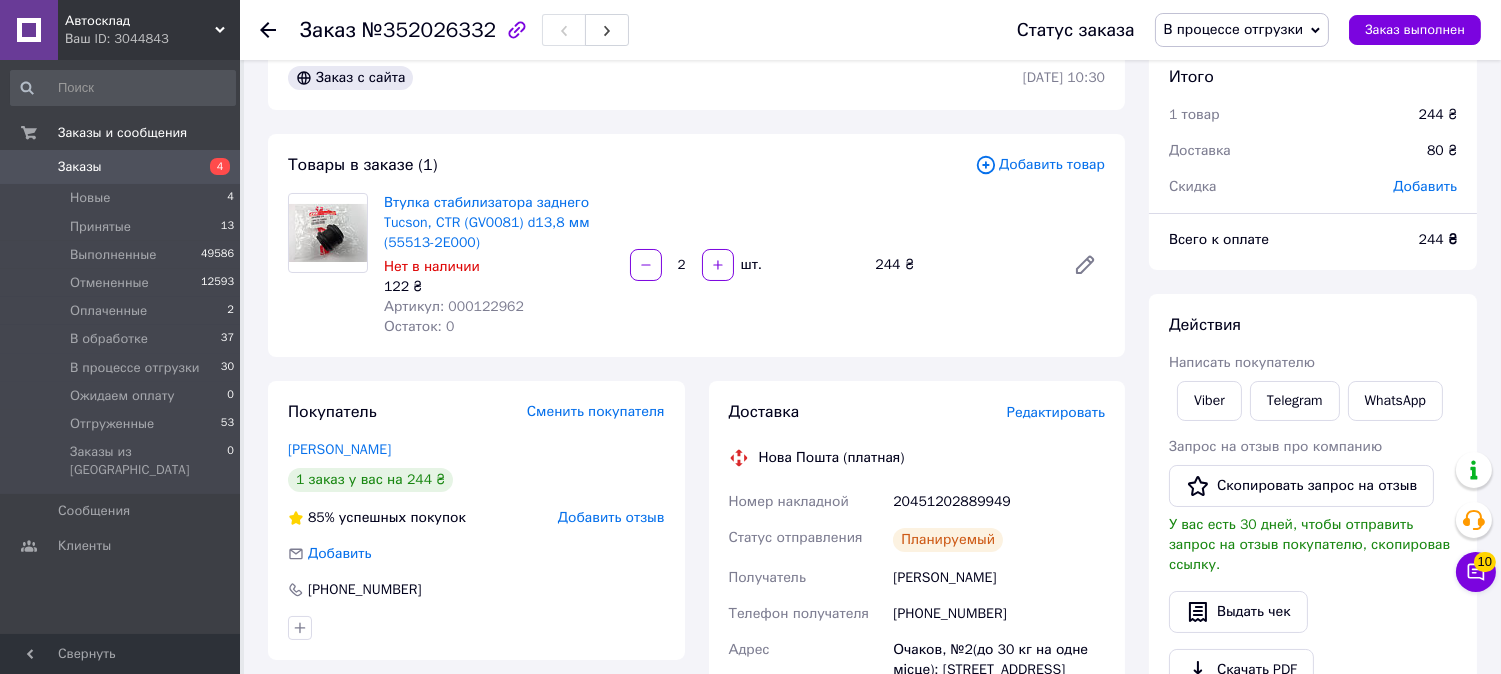scroll, scrollTop: 0, scrollLeft: 0, axis: both 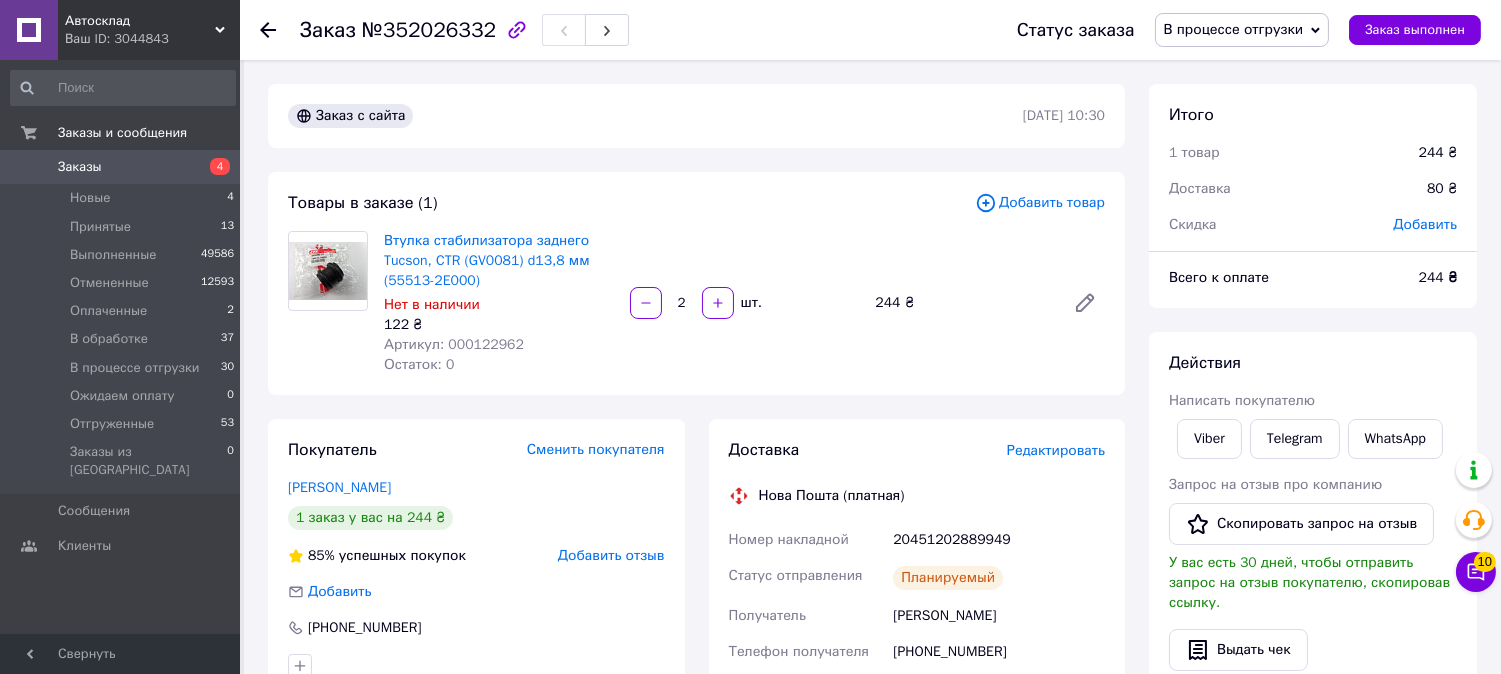 click on "Остаток: 0" at bounding box center (419, 364) 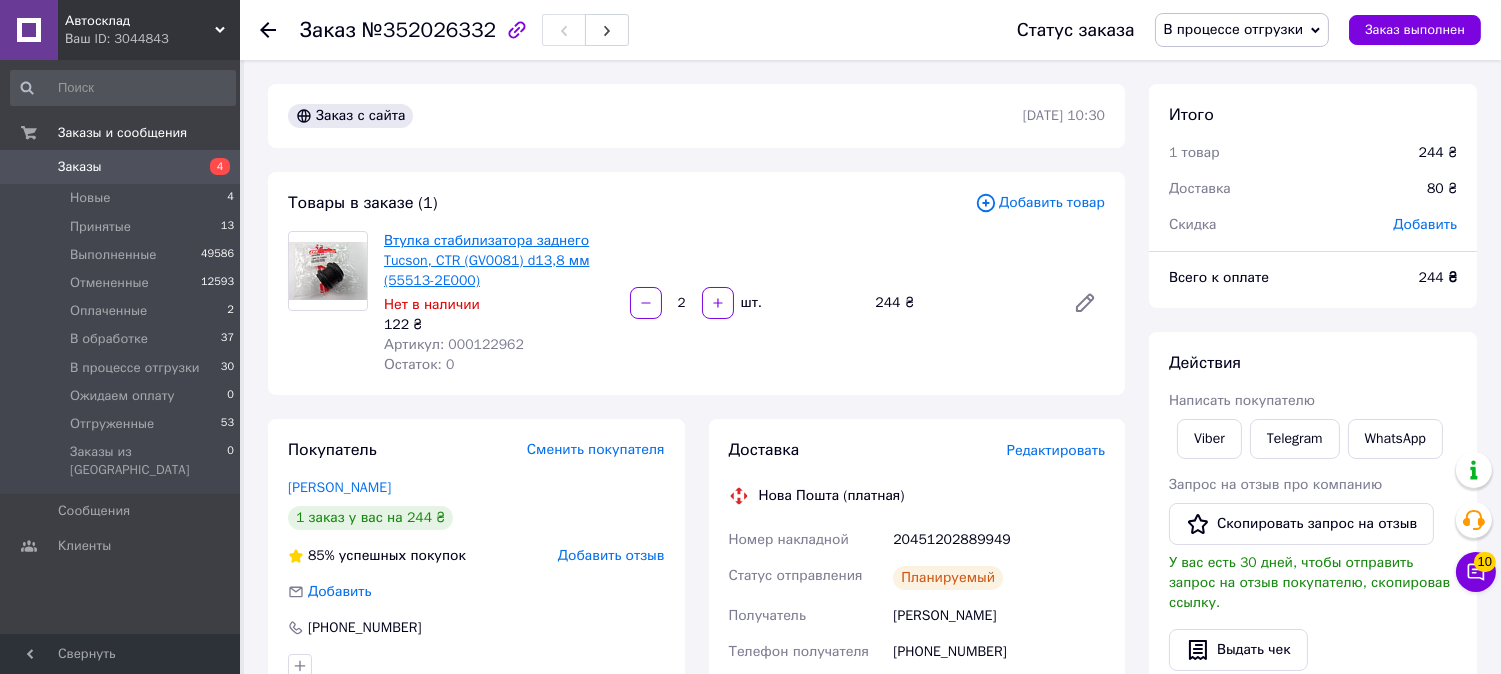click on "Втулка стабилизатора заднего Tucson, CTR (GV0081) d13,8 мм (55513-2E000)" at bounding box center (487, 260) 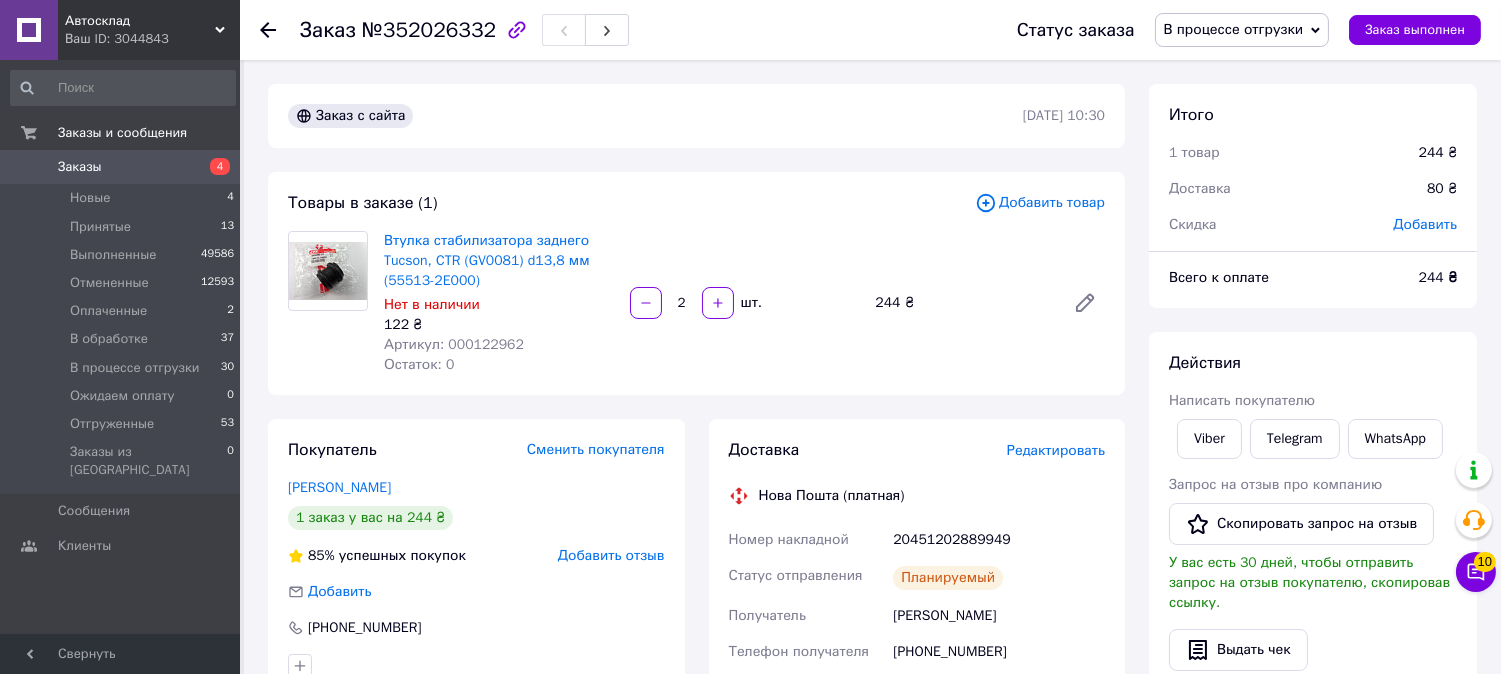 click 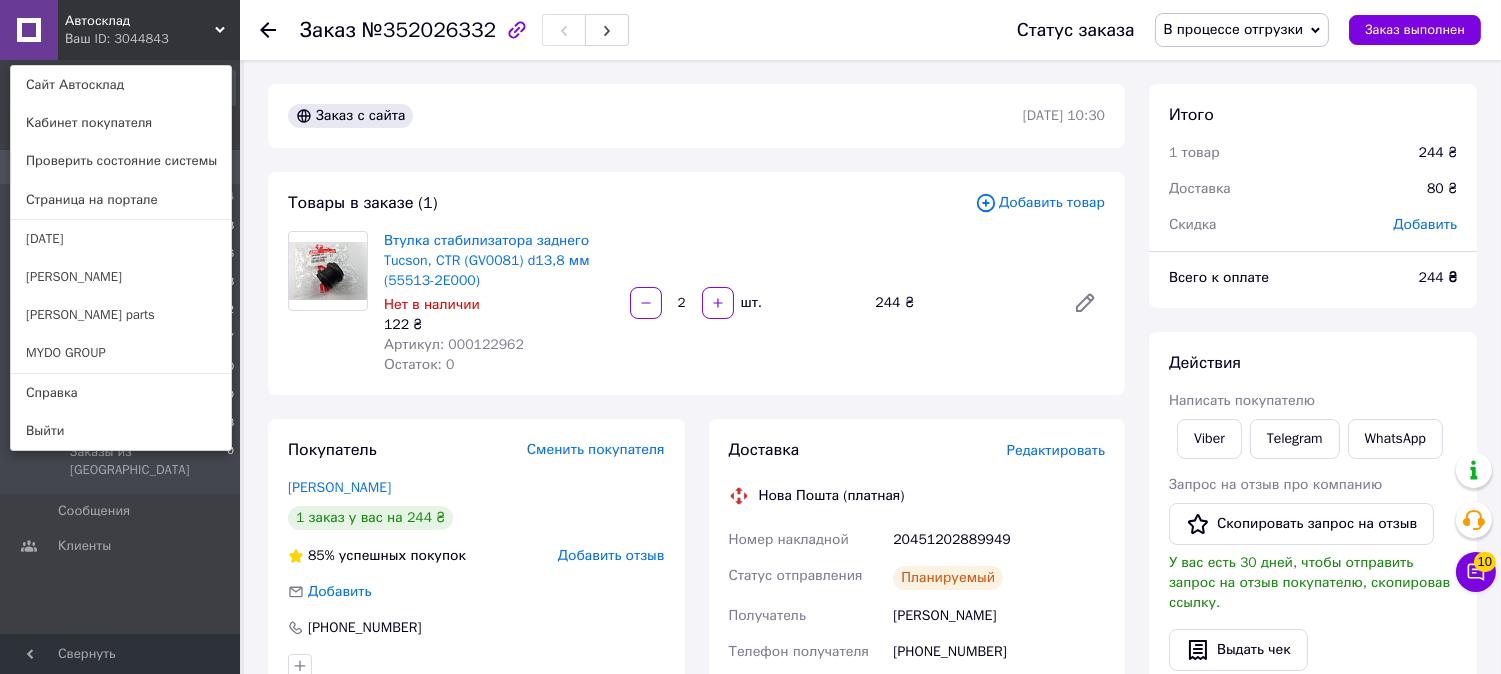 click 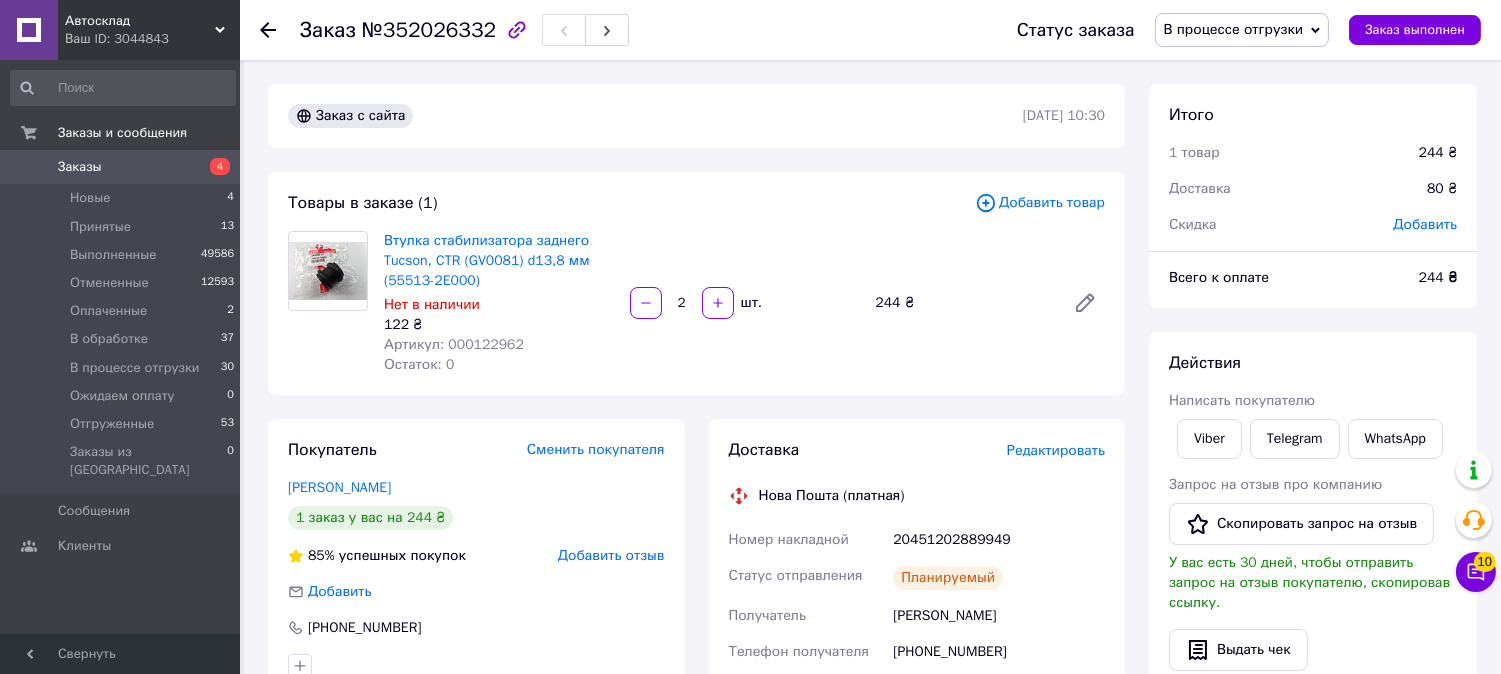 click 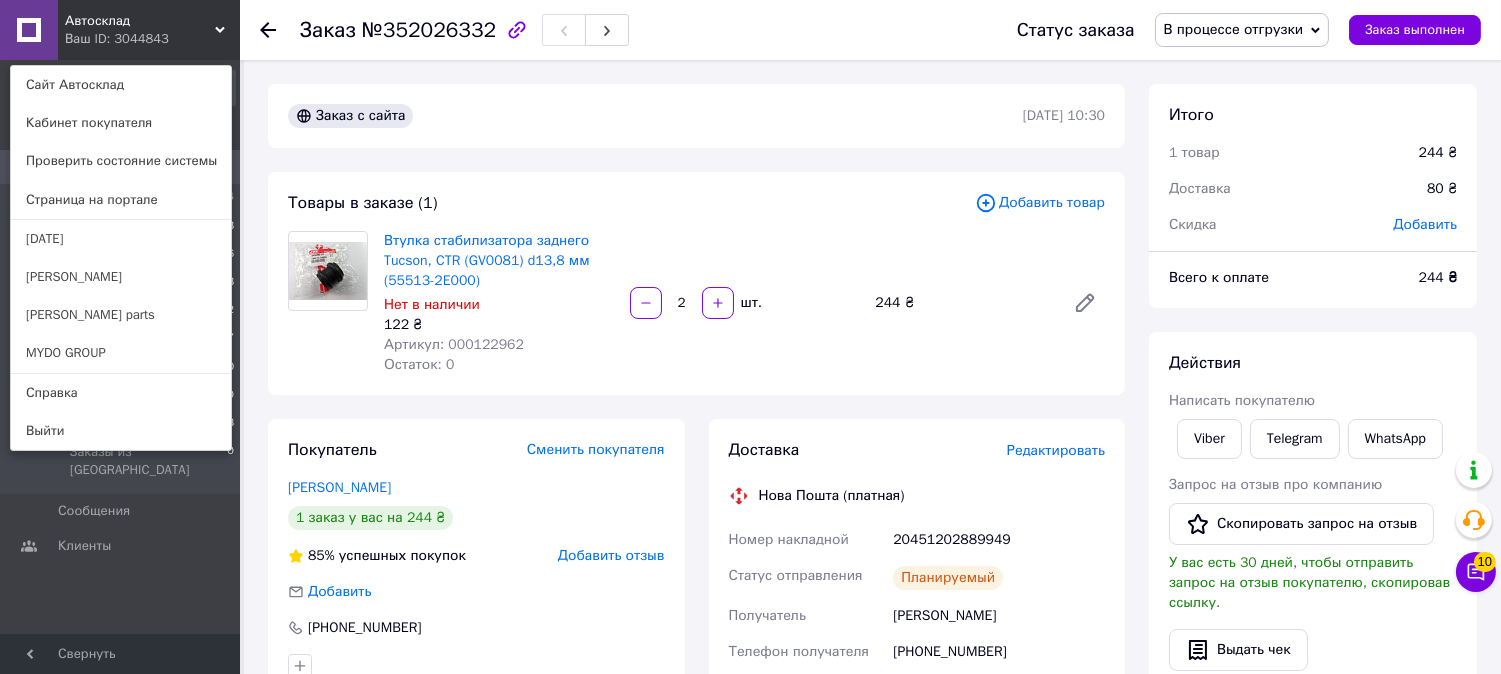 click 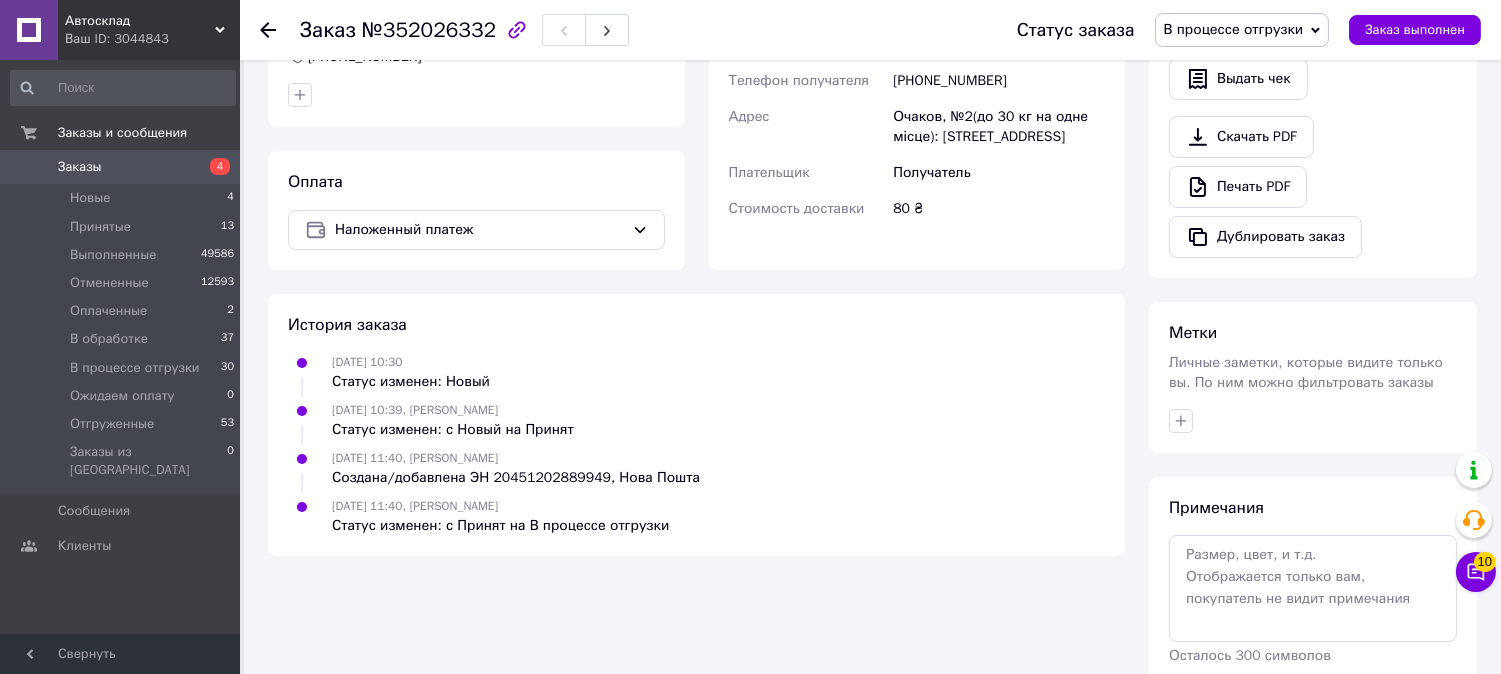 scroll, scrollTop: 532, scrollLeft: 0, axis: vertical 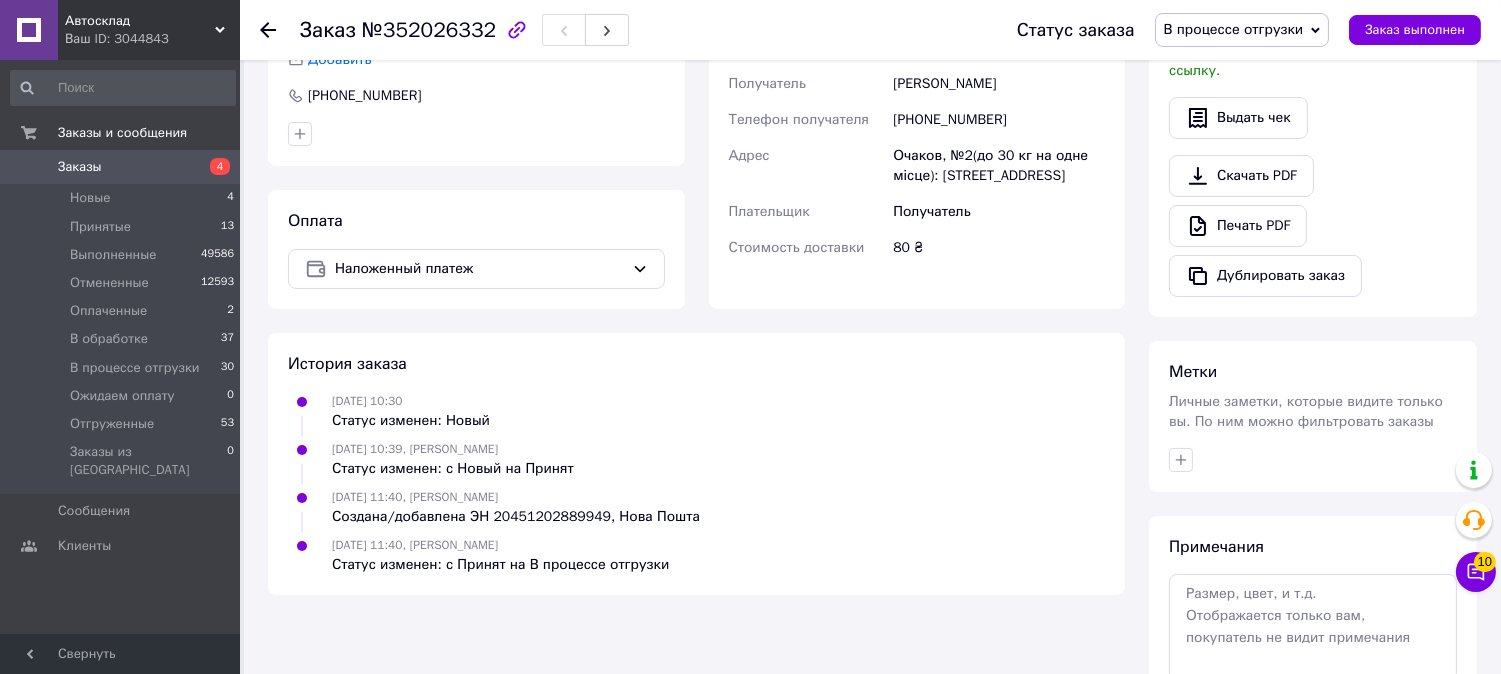 click 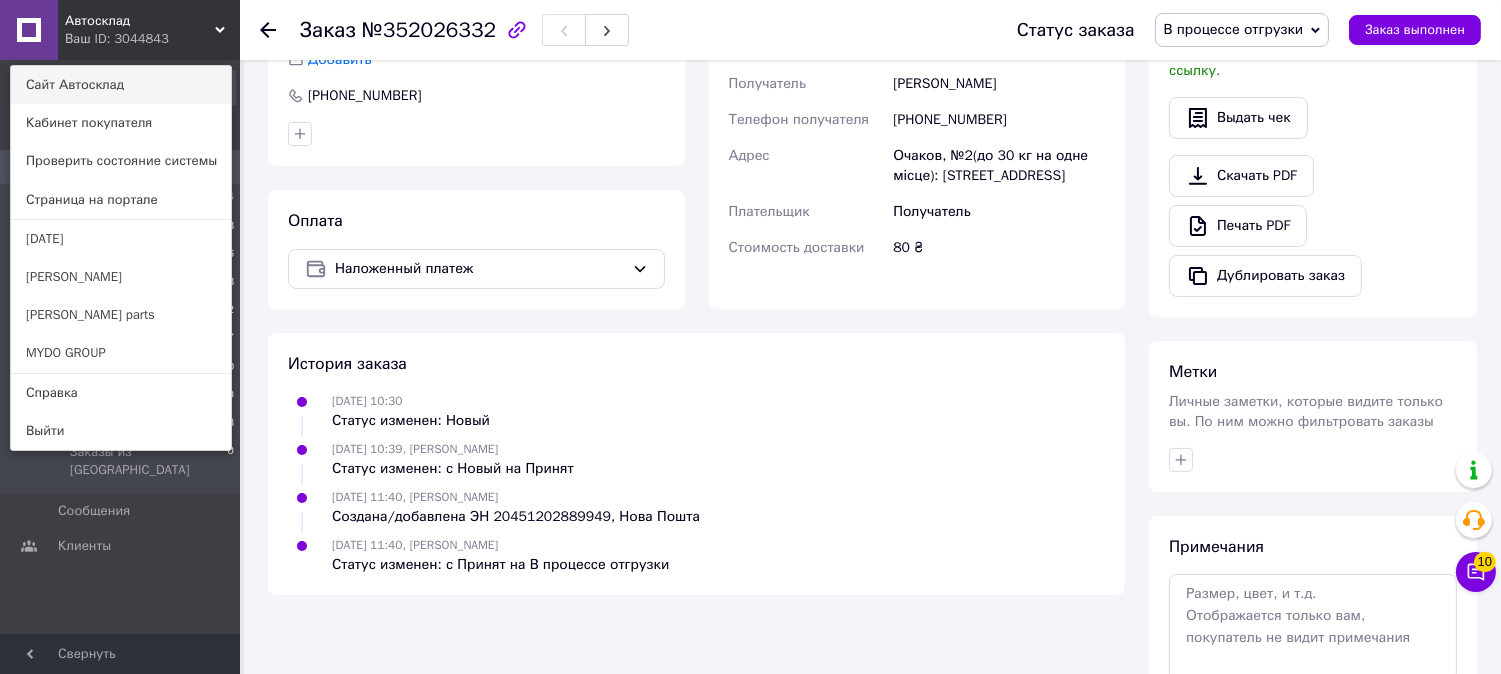 click on "Сайт Автосклад" at bounding box center (121, 85) 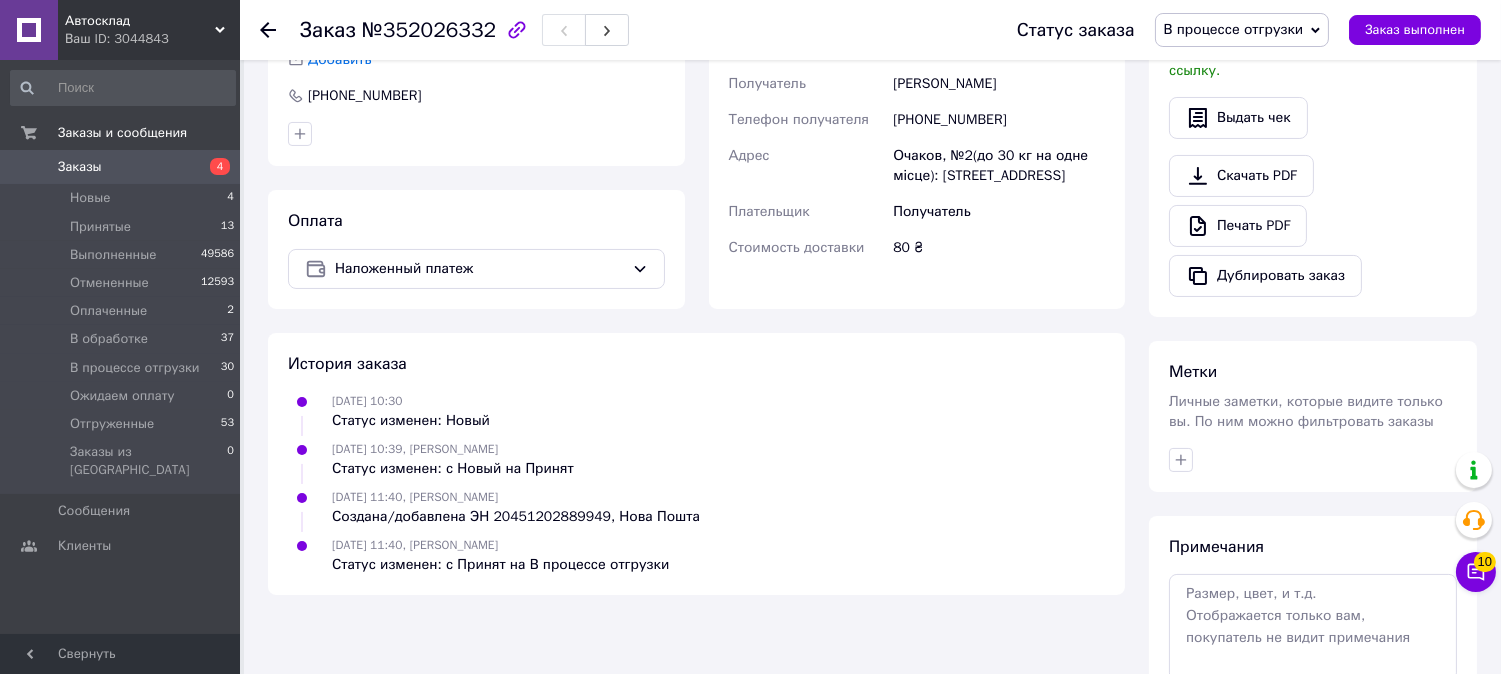 click on "Автосклад" at bounding box center [140, 21] 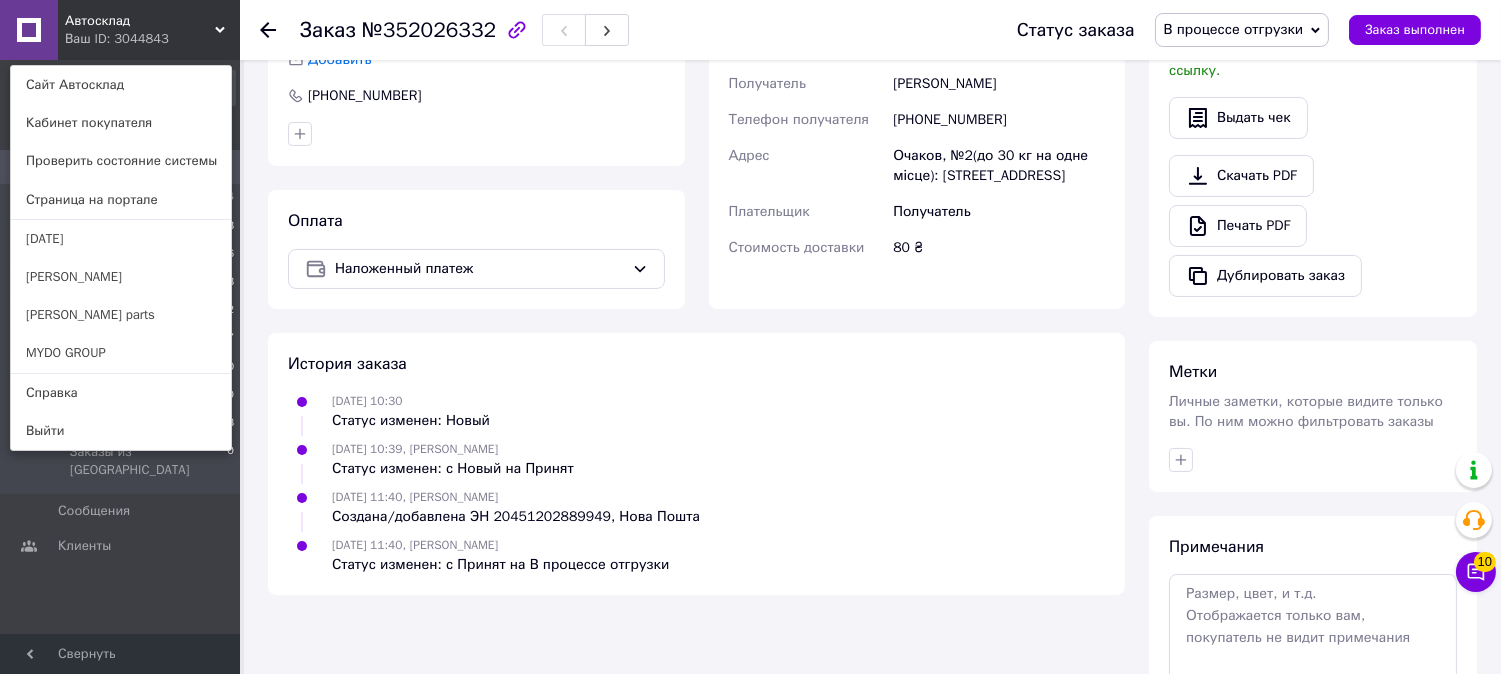 click on "Автосклад Ваш ID: 3044843 Сайт Автосклад Кабинет покупателя Проверить состояние системы Страница на портале День автомобилиста Авто Партс Diana parts MYDO GROUP Справка Выйти" at bounding box center (120, 30) 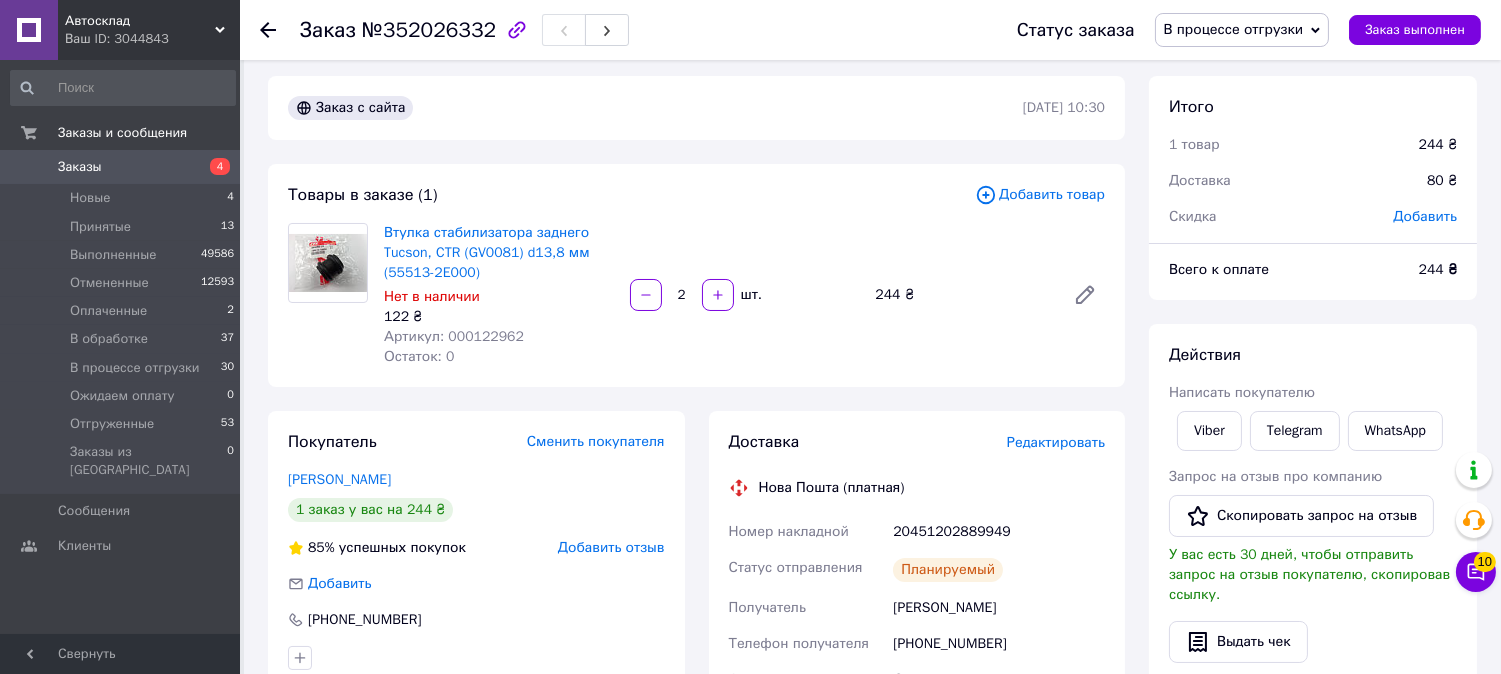scroll, scrollTop: 0, scrollLeft: 0, axis: both 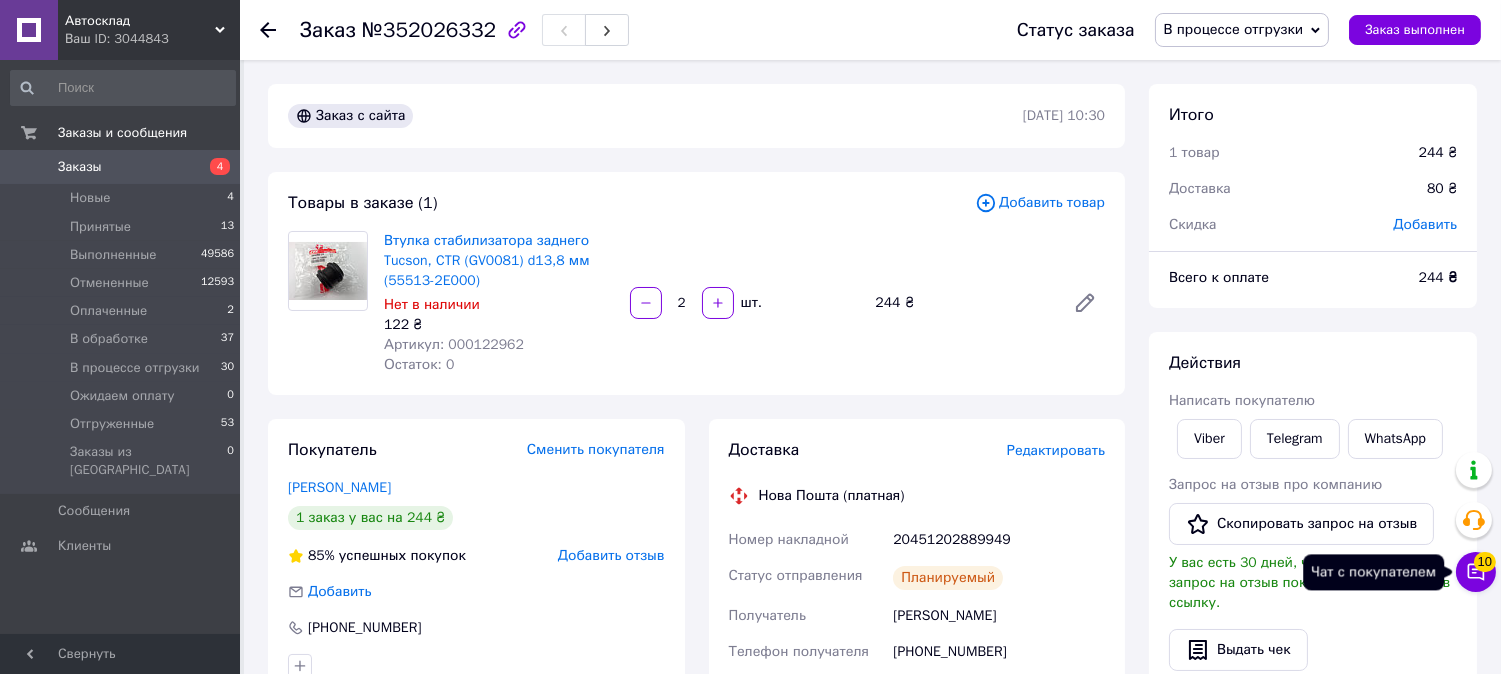 click 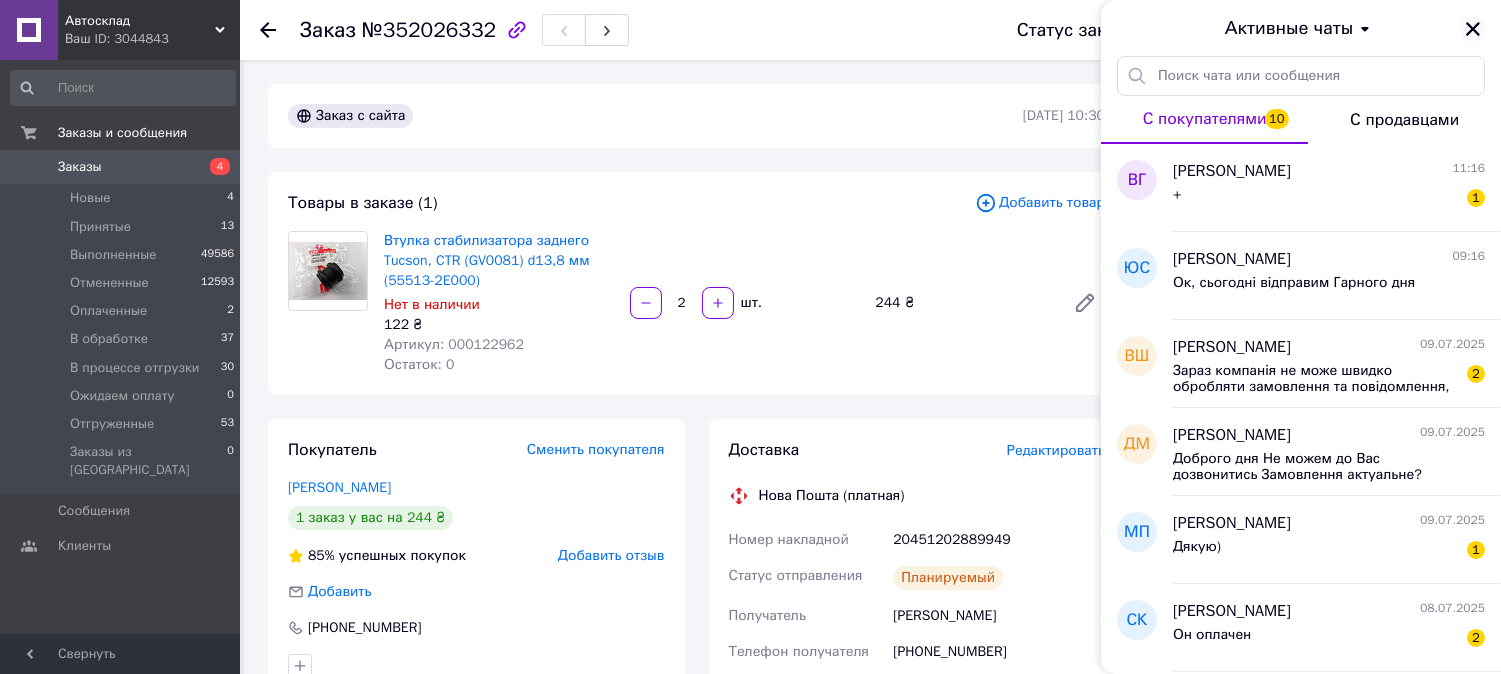 click 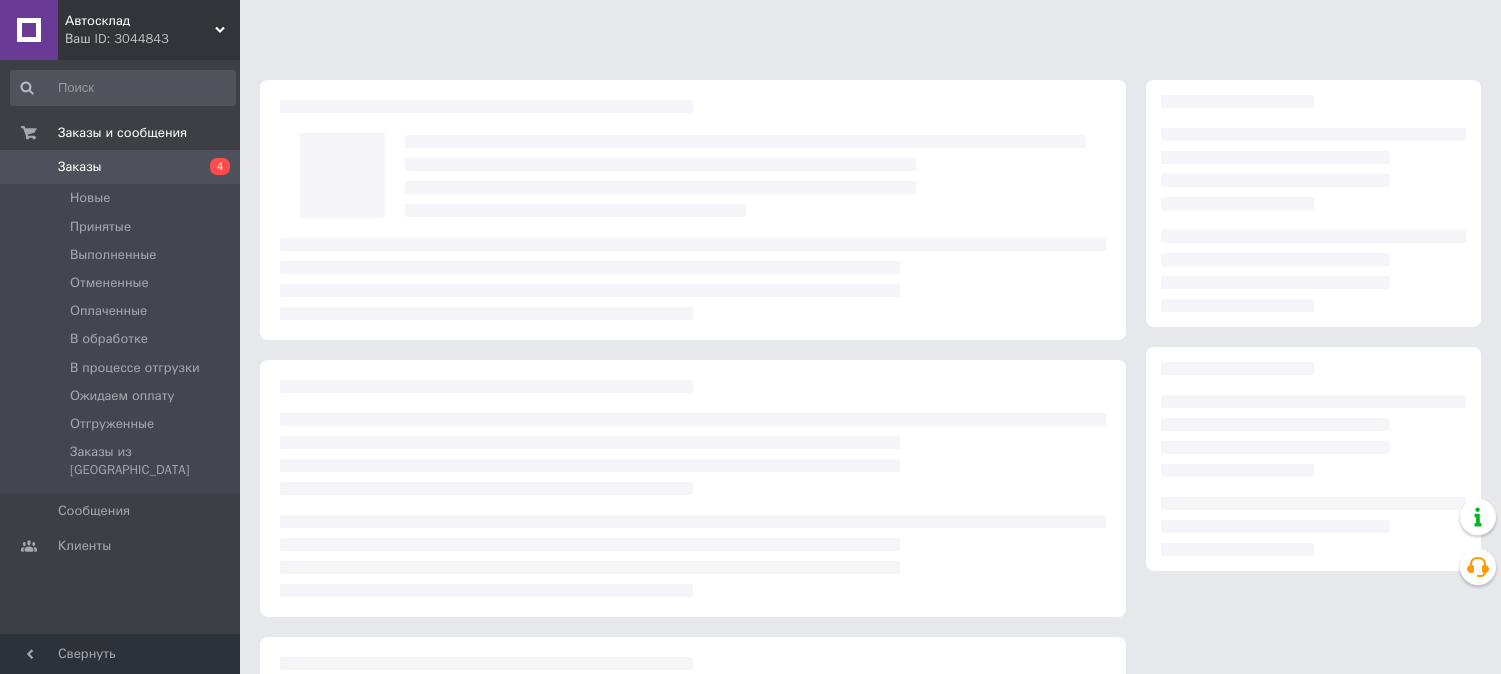 scroll, scrollTop: 0, scrollLeft: 0, axis: both 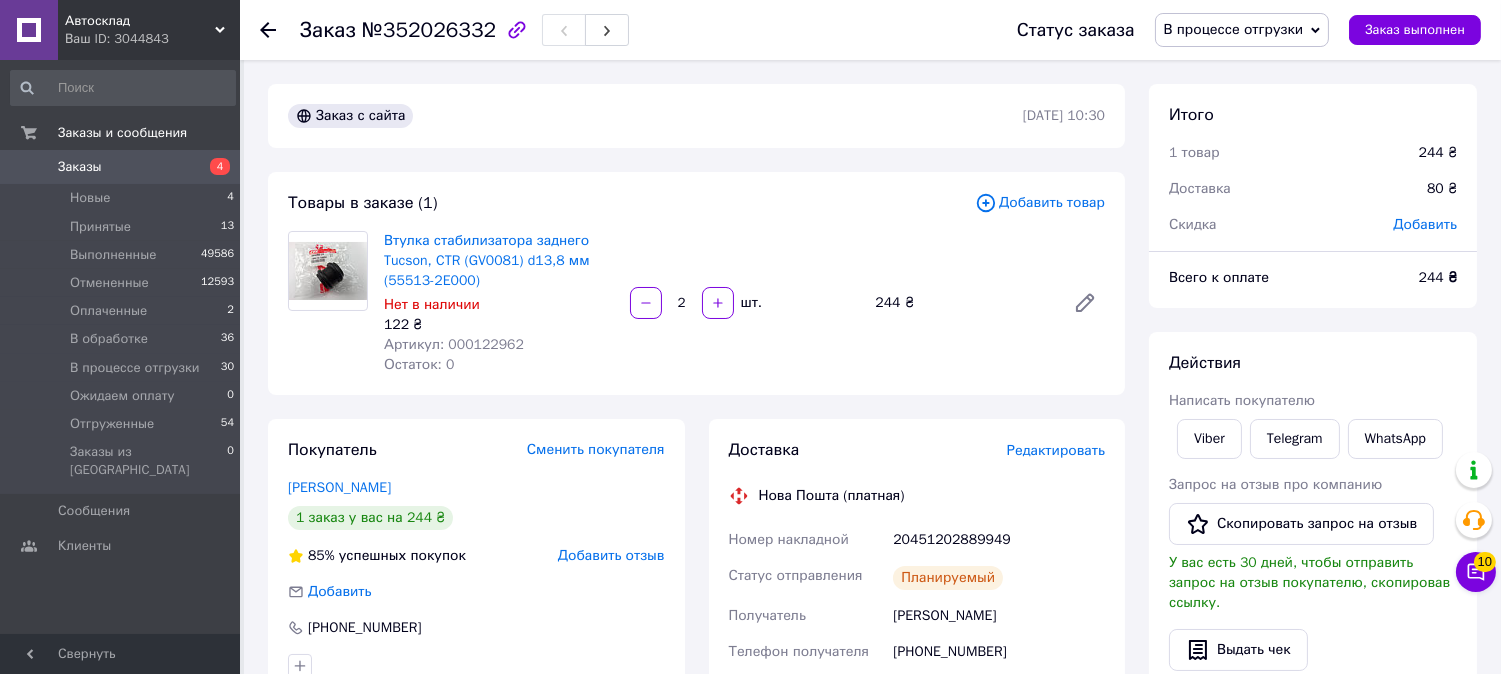 click on "Заказы" at bounding box center [121, 167] 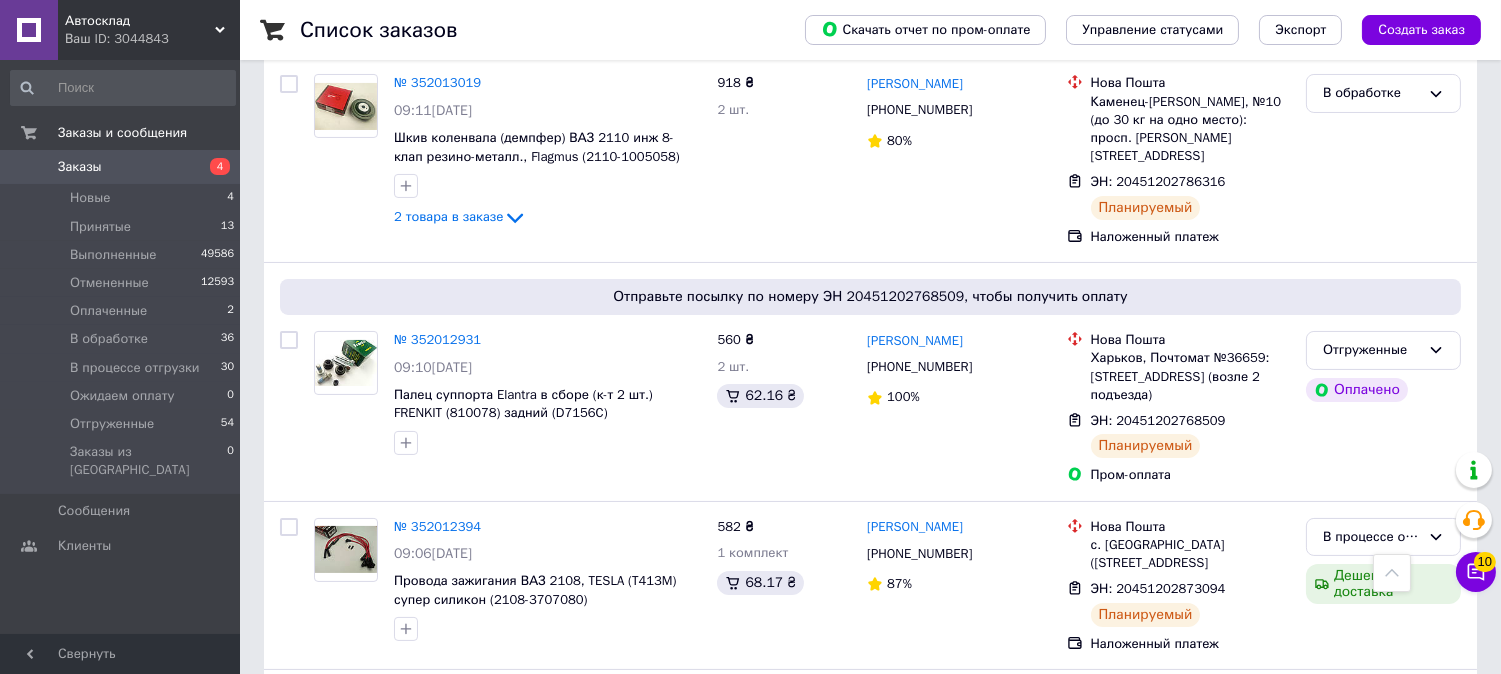 scroll, scrollTop: 0, scrollLeft: 0, axis: both 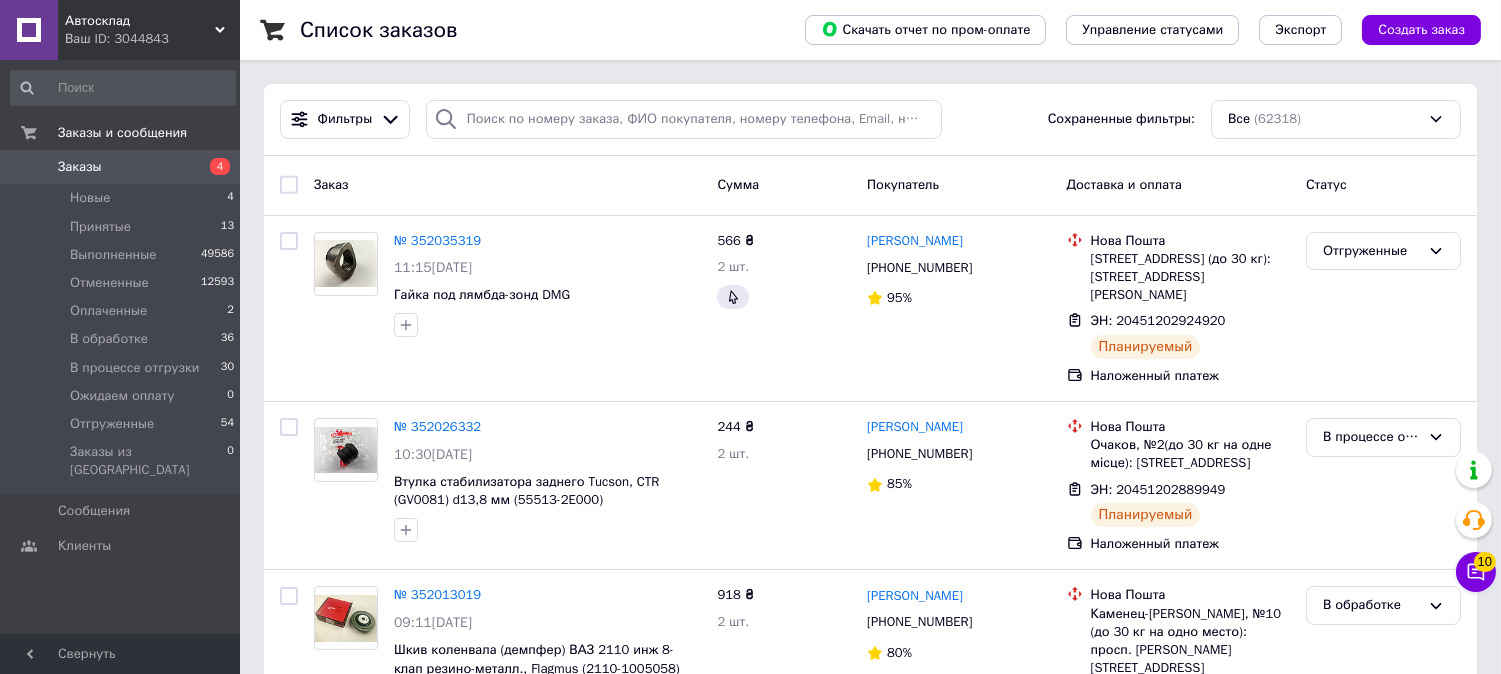 click on "Ваш ID: 3044843" at bounding box center [152, 39] 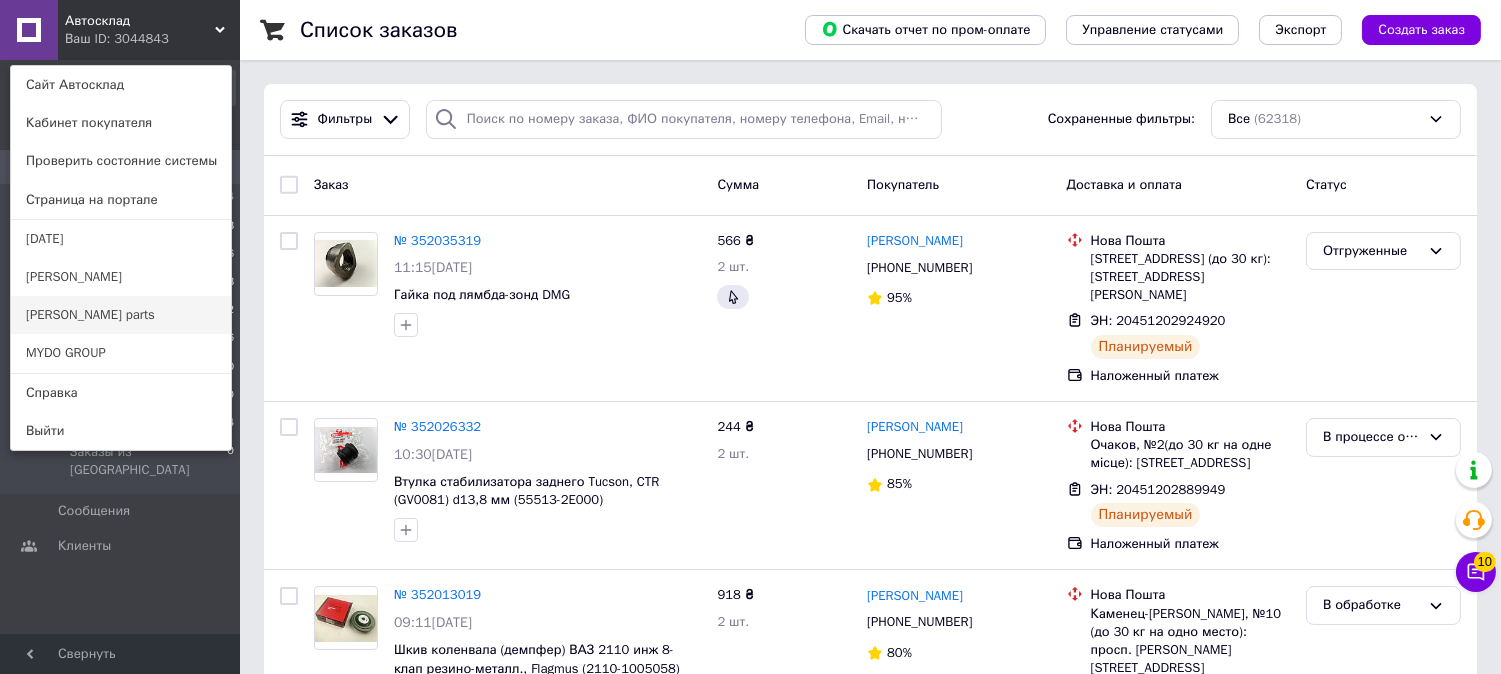 click on "[PERSON_NAME] parts" at bounding box center [121, 315] 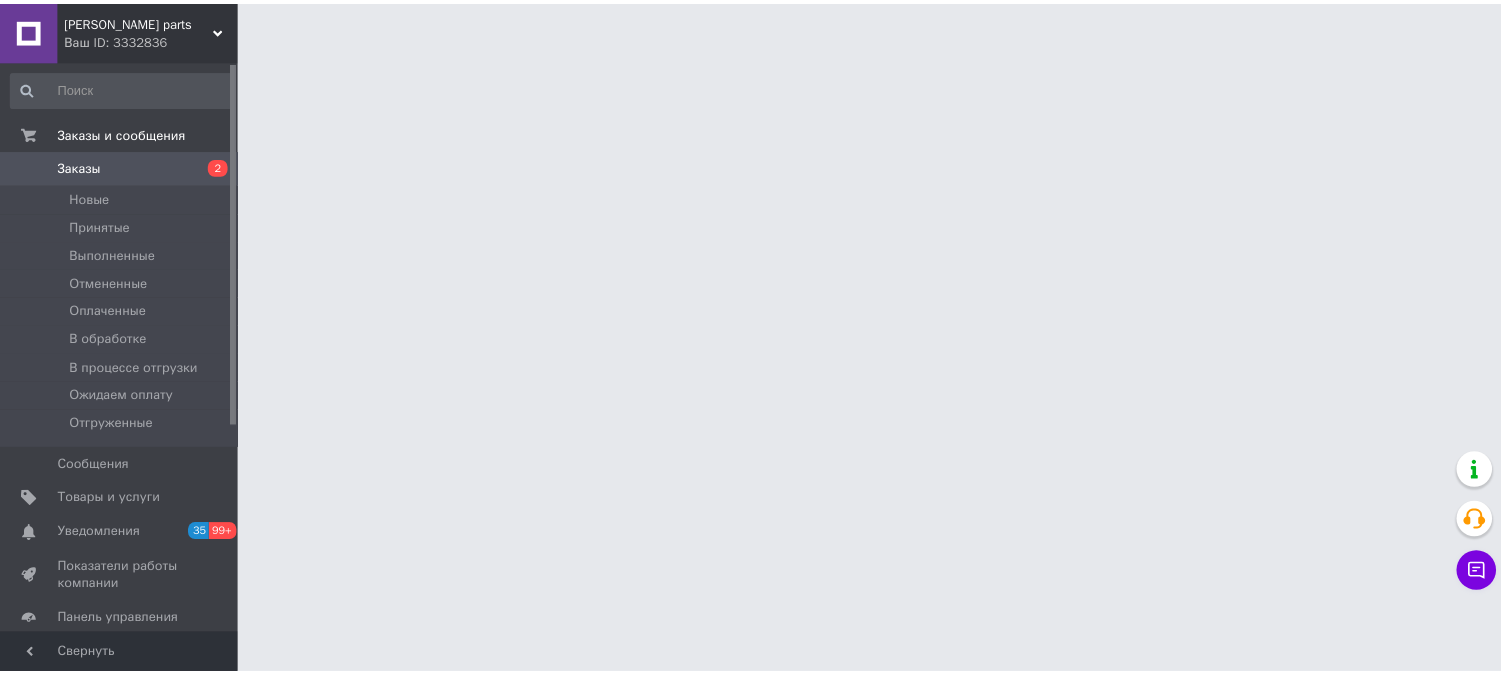 scroll, scrollTop: 0, scrollLeft: 0, axis: both 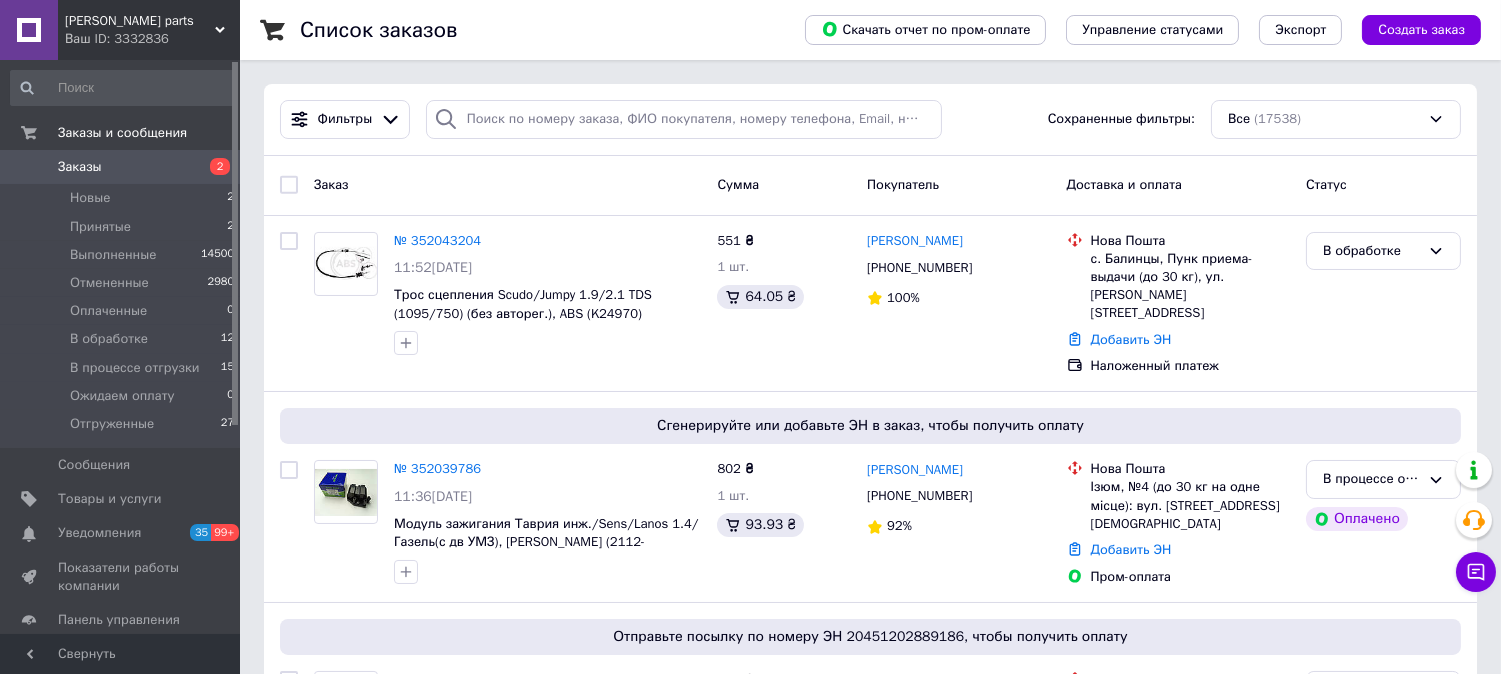 click 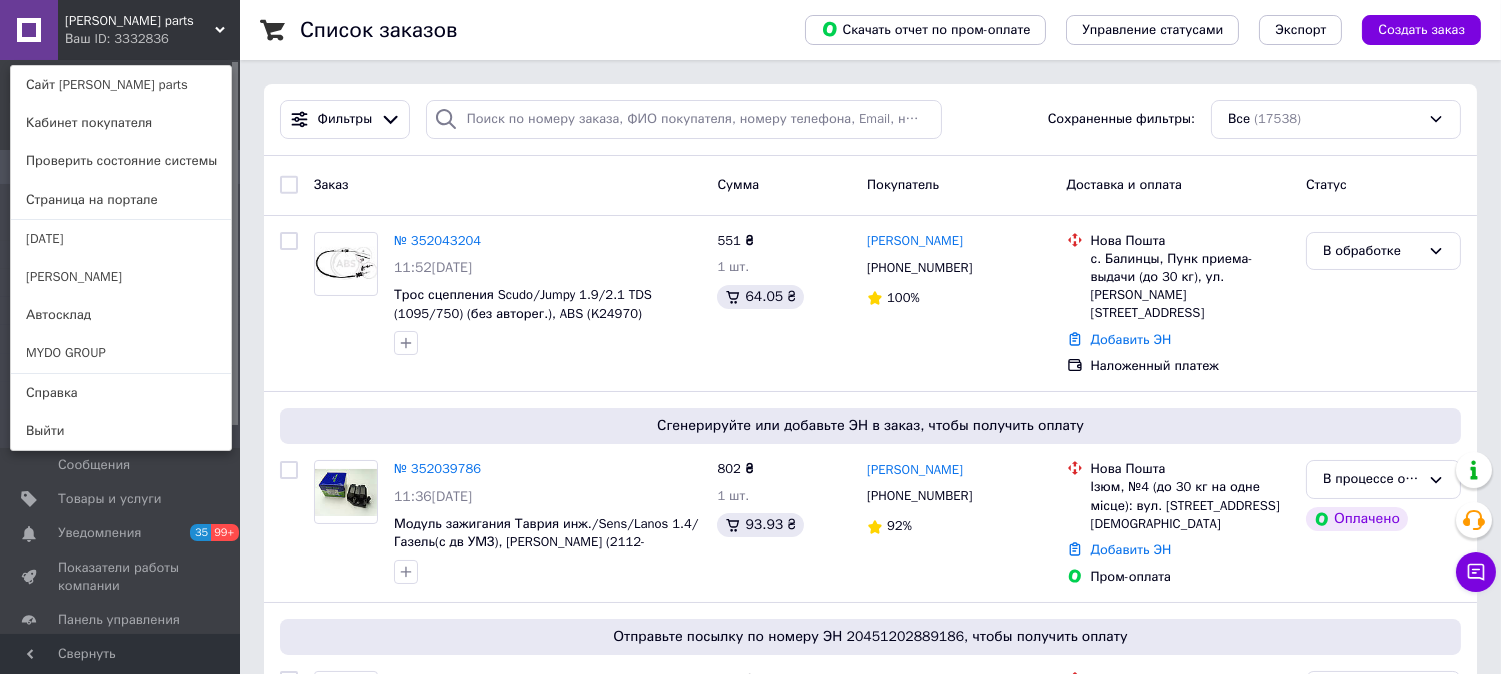 click on "Diana parts Ваш ID: 3332836 Сайт Diana parts Кабинет покупателя Проверить состояние системы Страница на портале День автомобилиста Авто Партс Автосклад MYDO GROUP Справка Выйти" at bounding box center (120, 30) 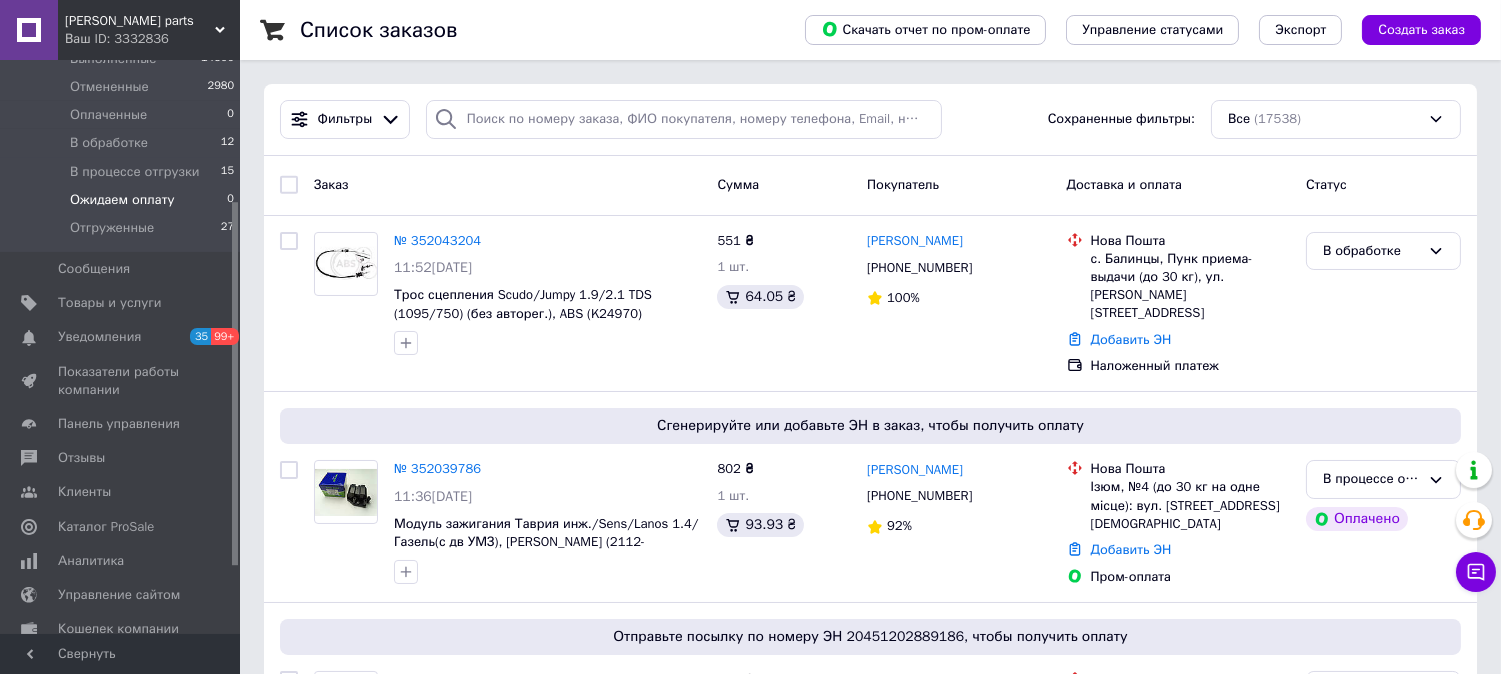 scroll, scrollTop: 222, scrollLeft: 0, axis: vertical 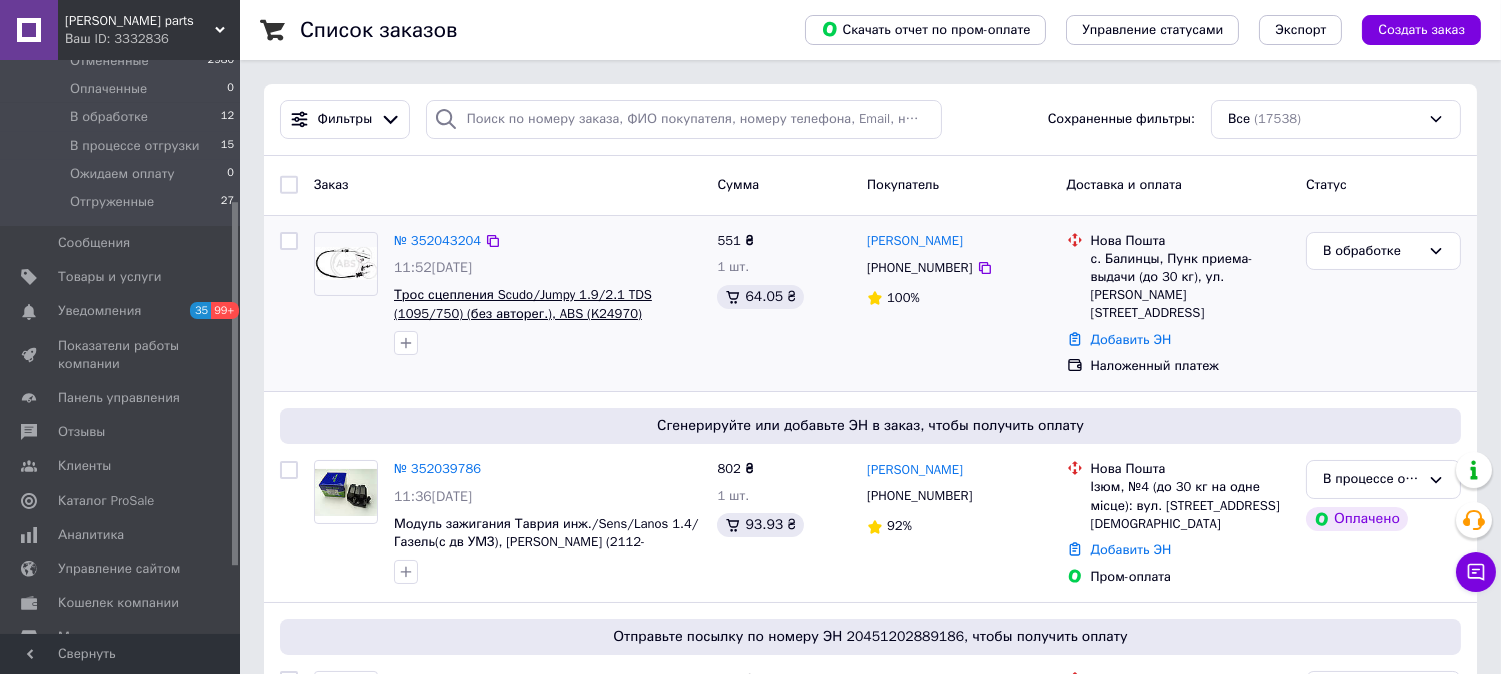 drag, startPoint x: 526, startPoint y: 292, endPoint x: 494, endPoint y: 307, distance: 35.341194 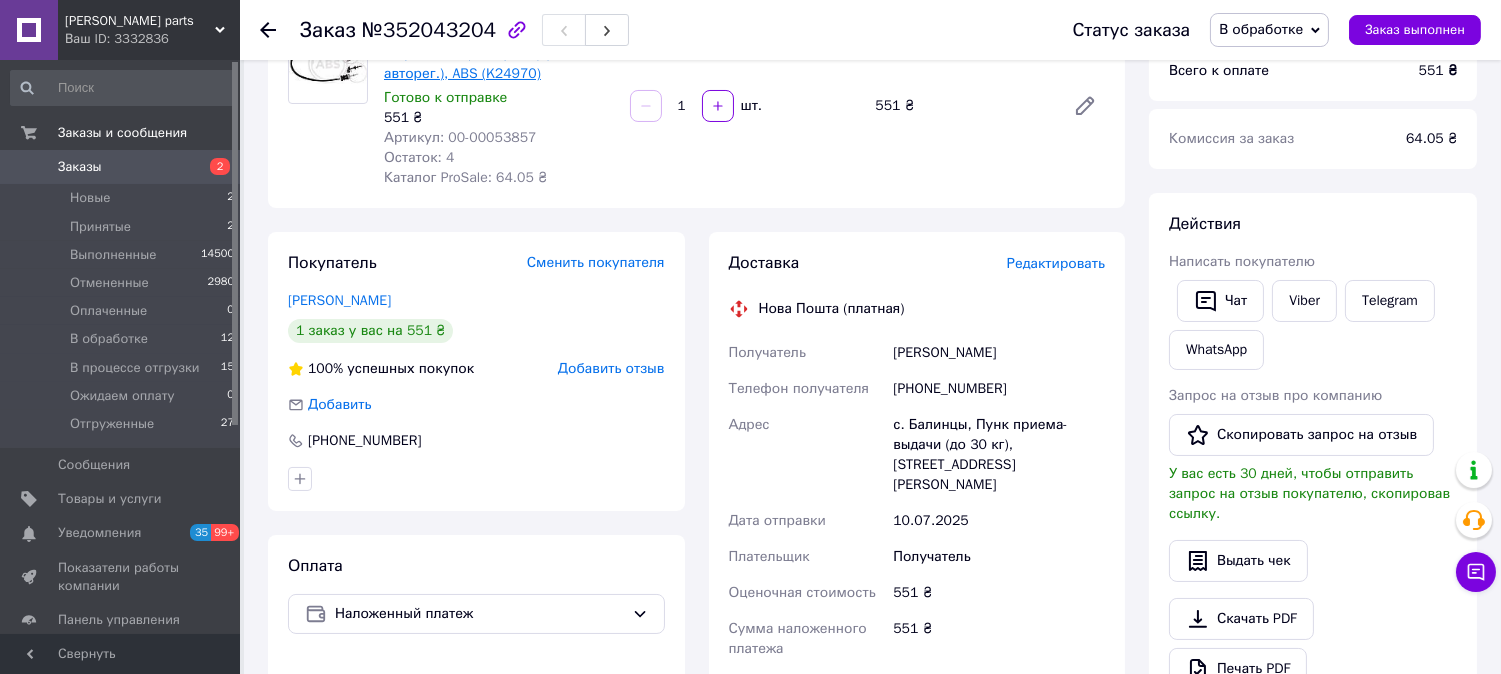 scroll, scrollTop: 0, scrollLeft: 0, axis: both 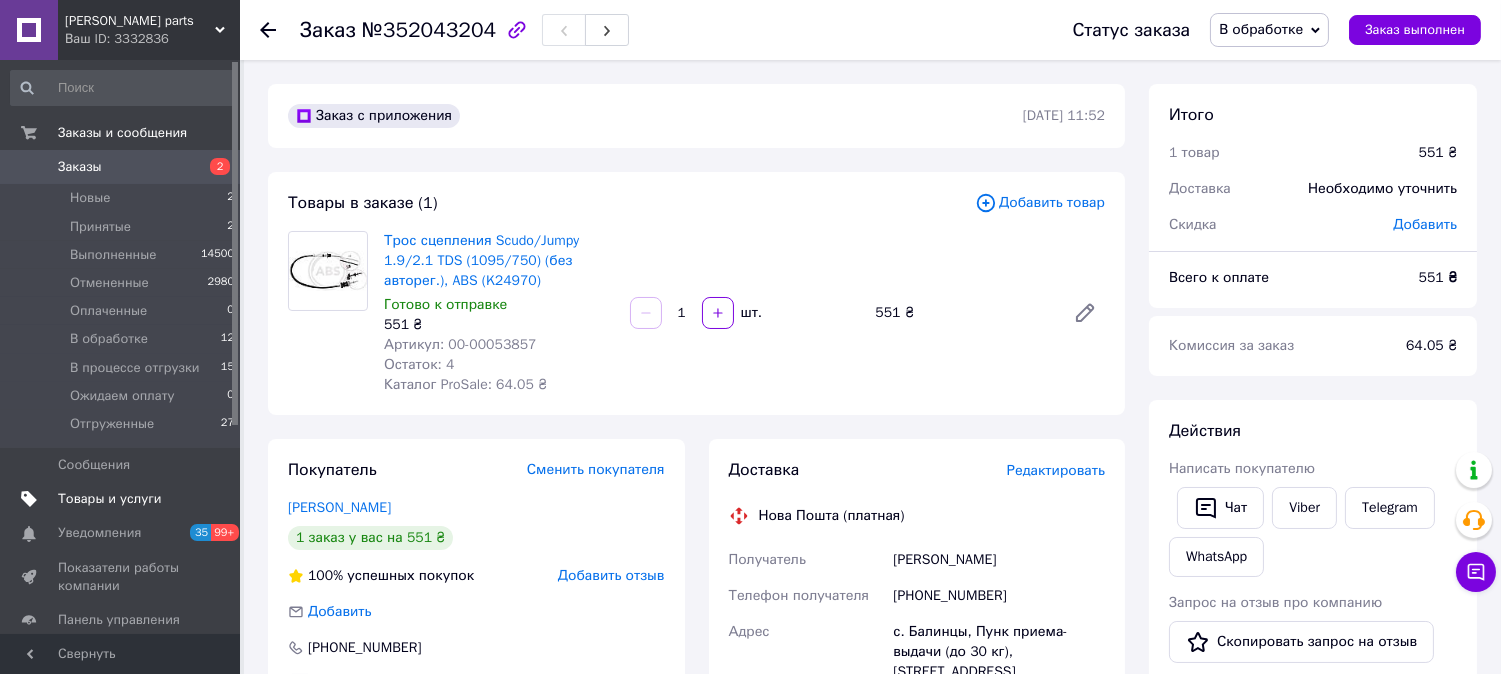 click on "Товары и услуги" at bounding box center (110, 499) 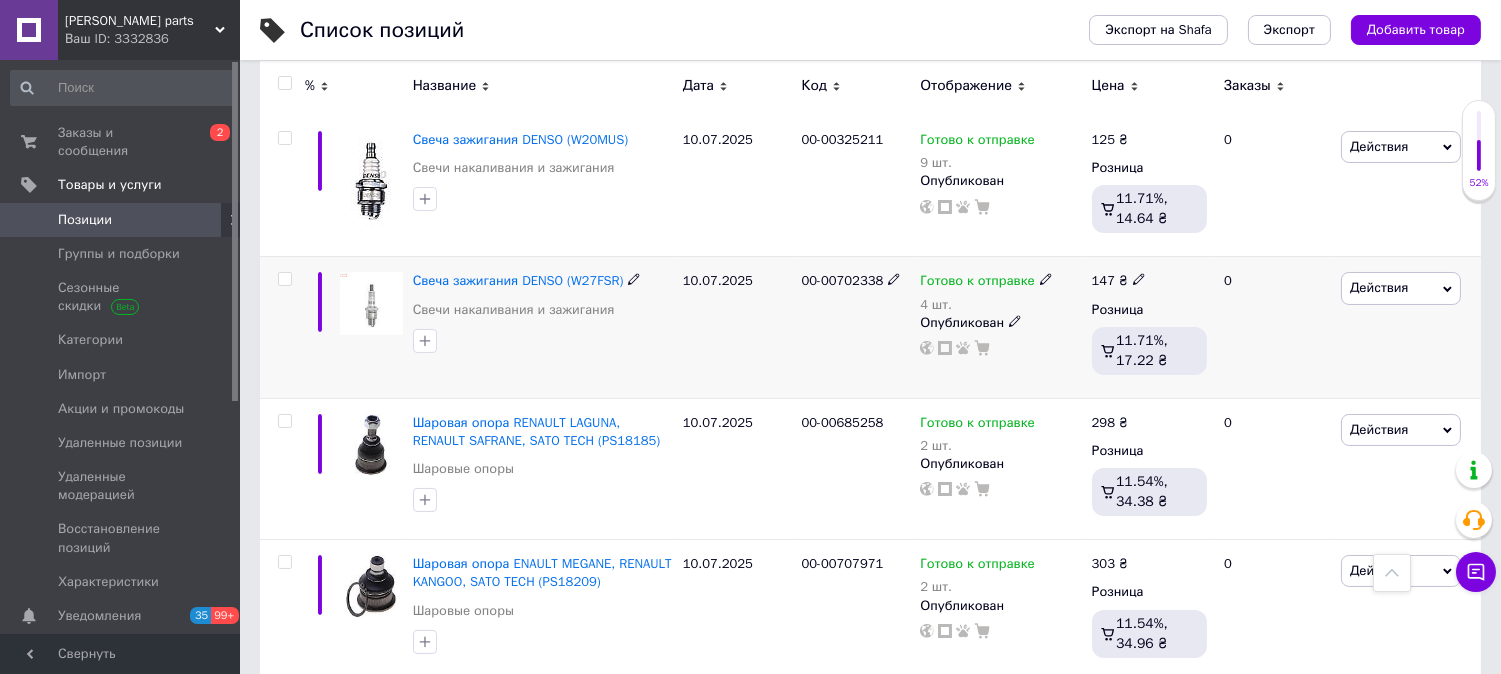 scroll, scrollTop: 222, scrollLeft: 0, axis: vertical 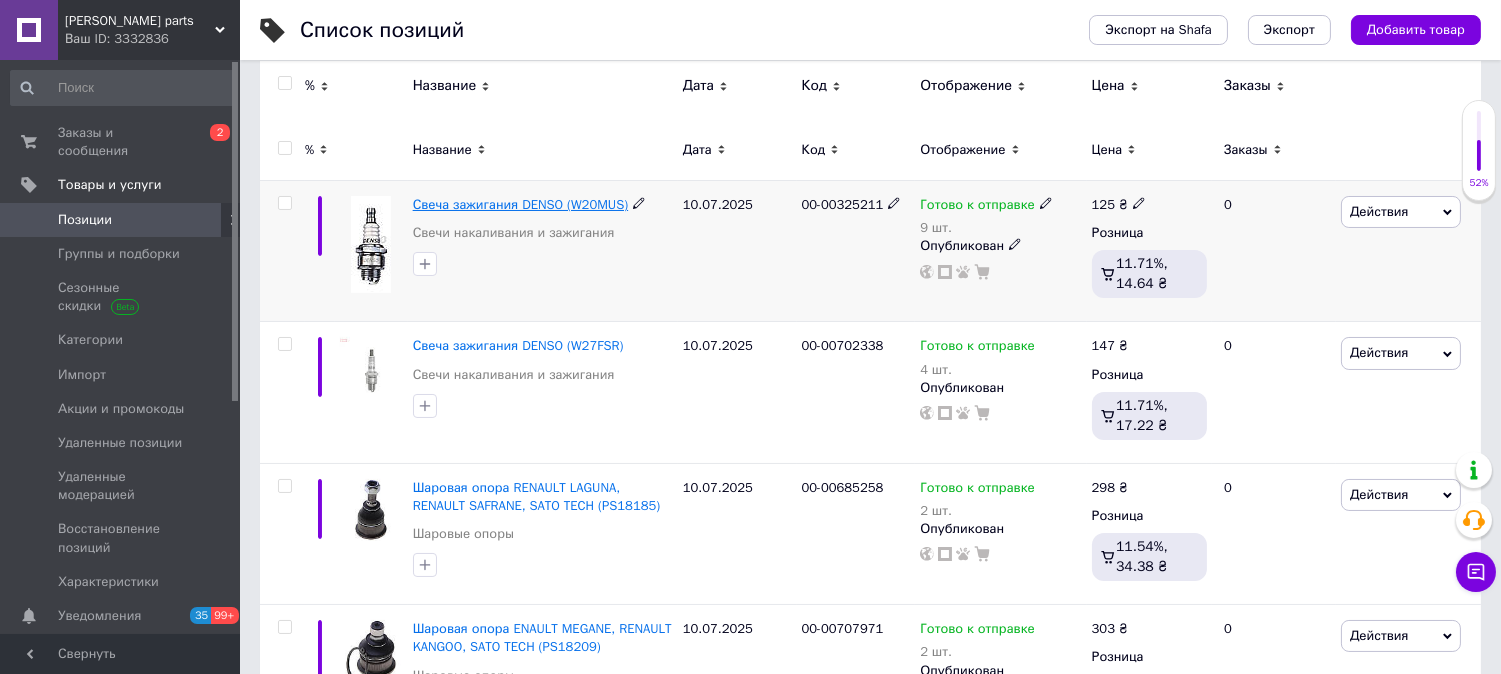 drag, startPoint x: 538, startPoint y: 202, endPoint x: 506, endPoint y: 207, distance: 32.38827 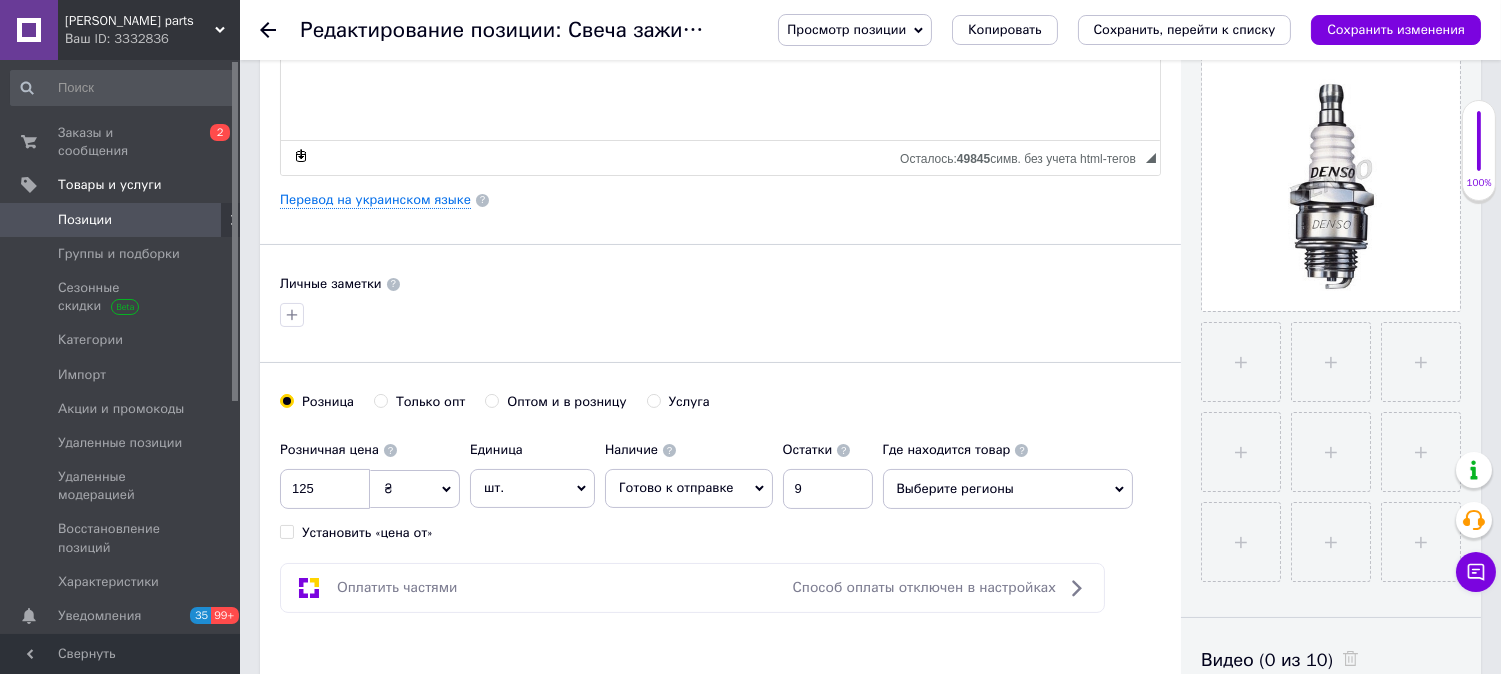 scroll, scrollTop: 444, scrollLeft: 0, axis: vertical 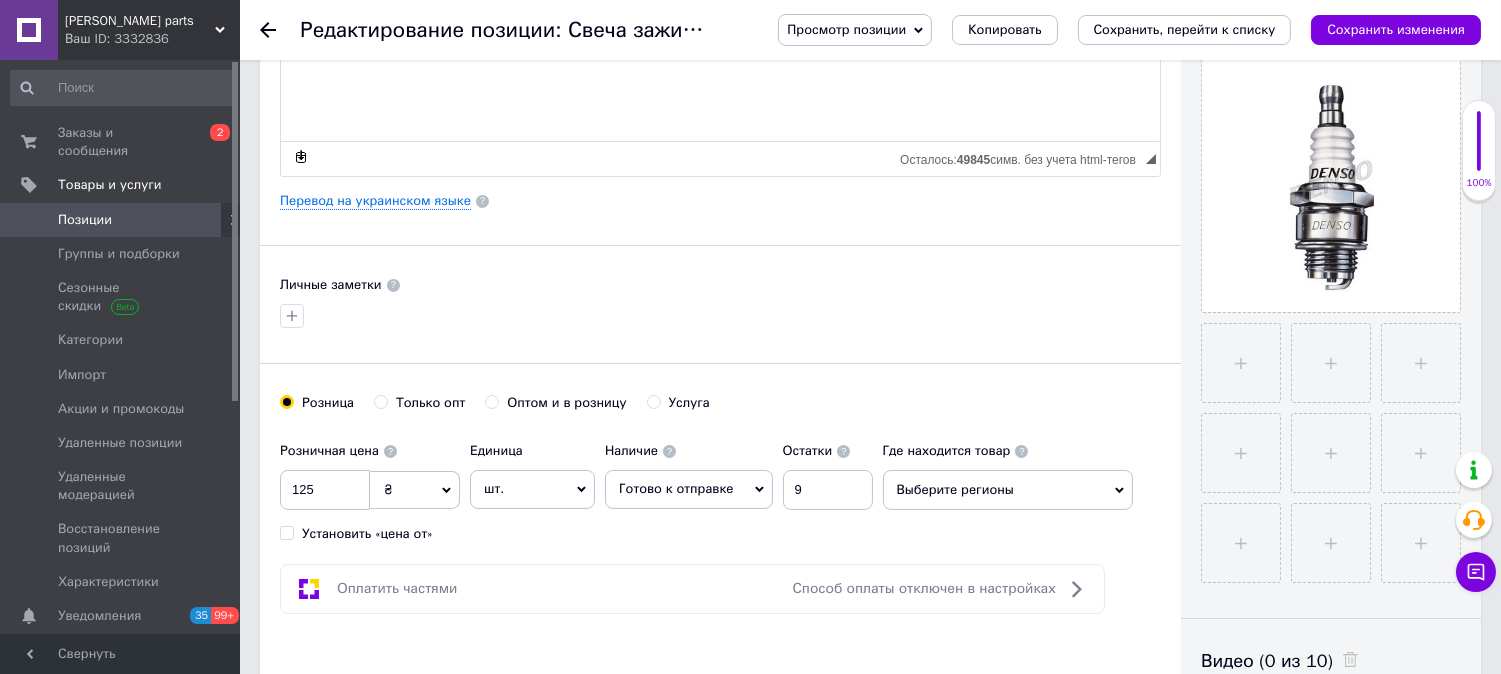 click on "Просмотр позиции" at bounding box center (855, 30) 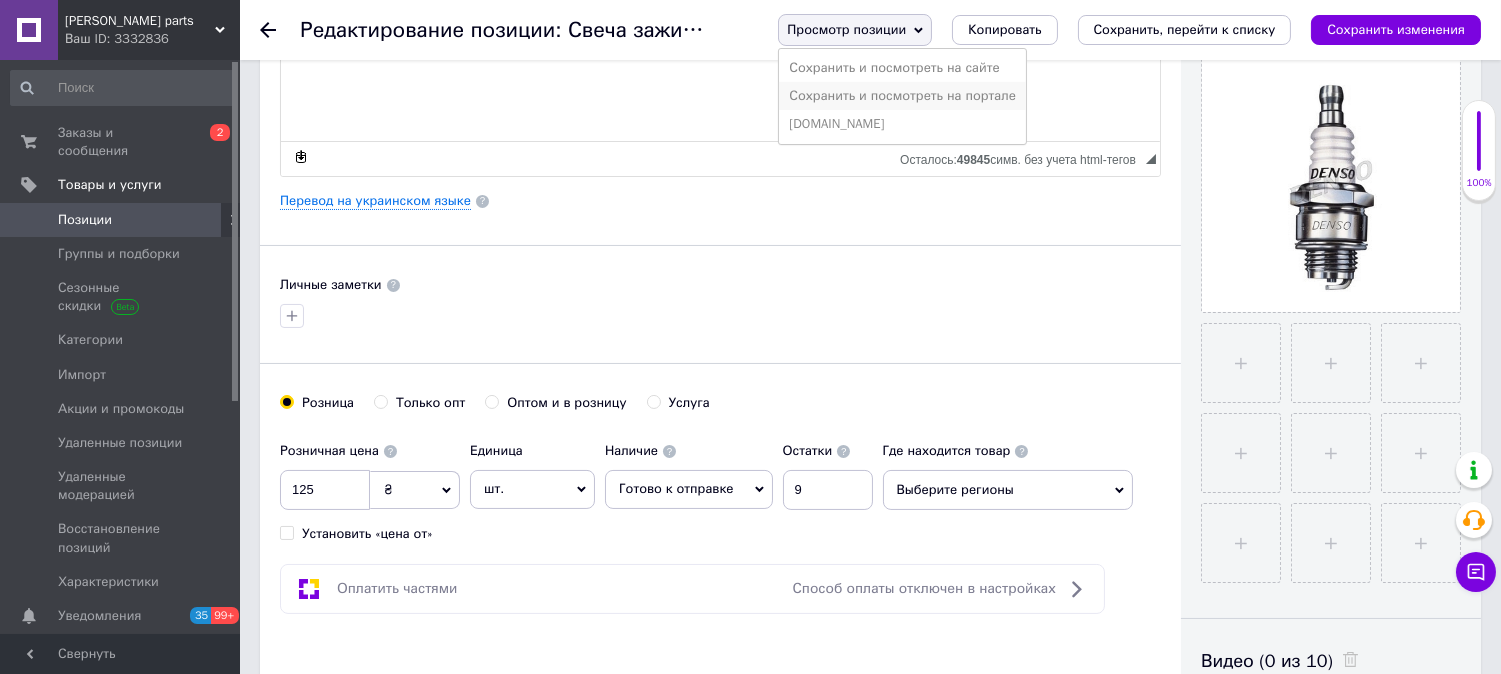click on "Сохранить и посмотреть на портале" at bounding box center (902, 96) 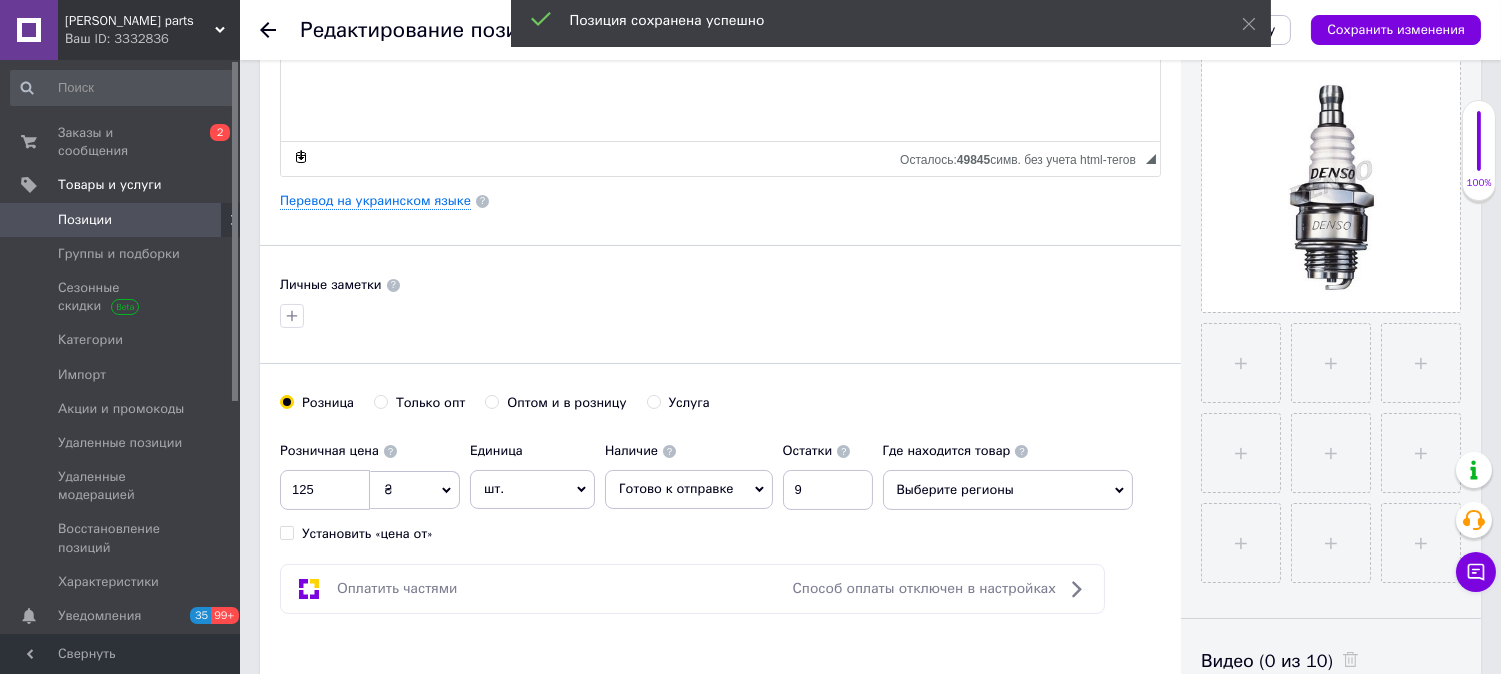 checkbox on "true" 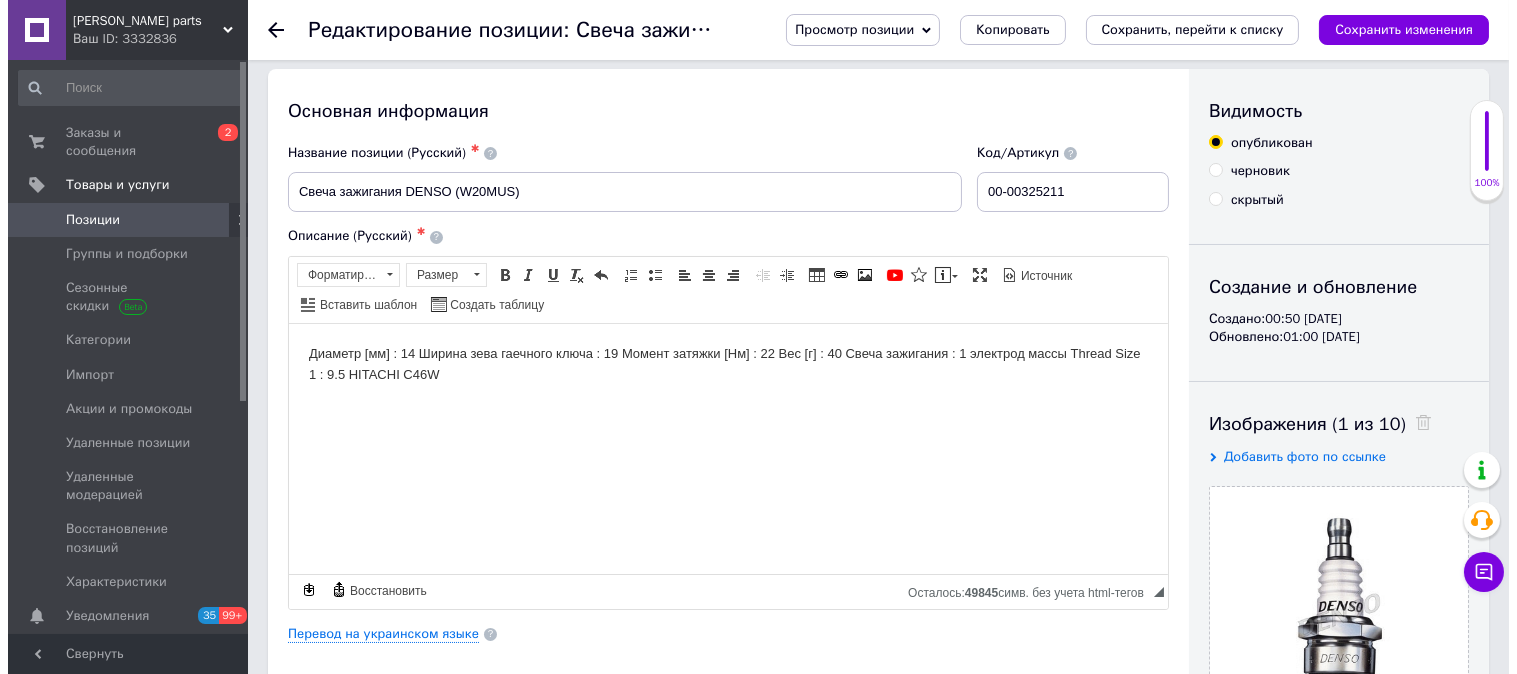scroll, scrollTop: 0, scrollLeft: 0, axis: both 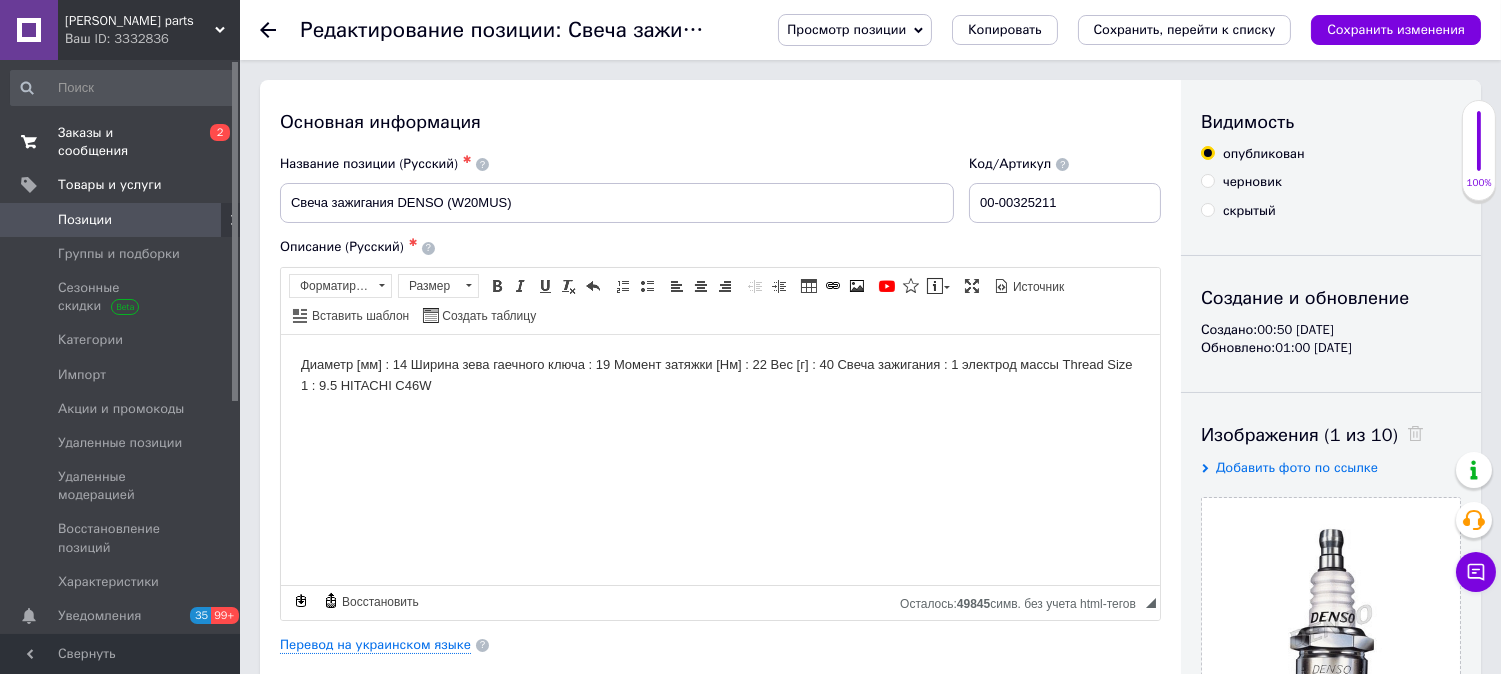 click on "Заказы и сообщения" at bounding box center (121, 142) 